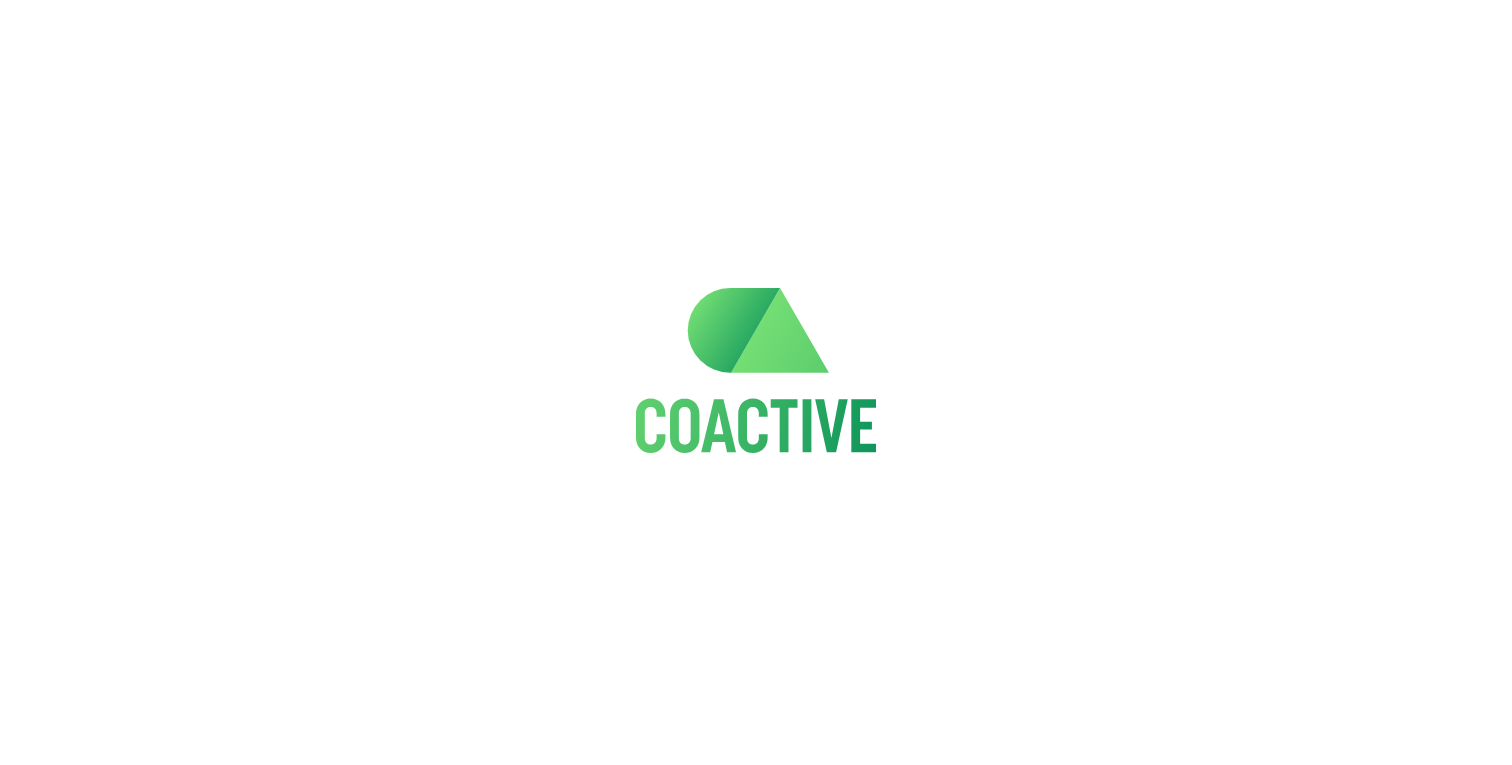 scroll, scrollTop: 0, scrollLeft: 0, axis: both 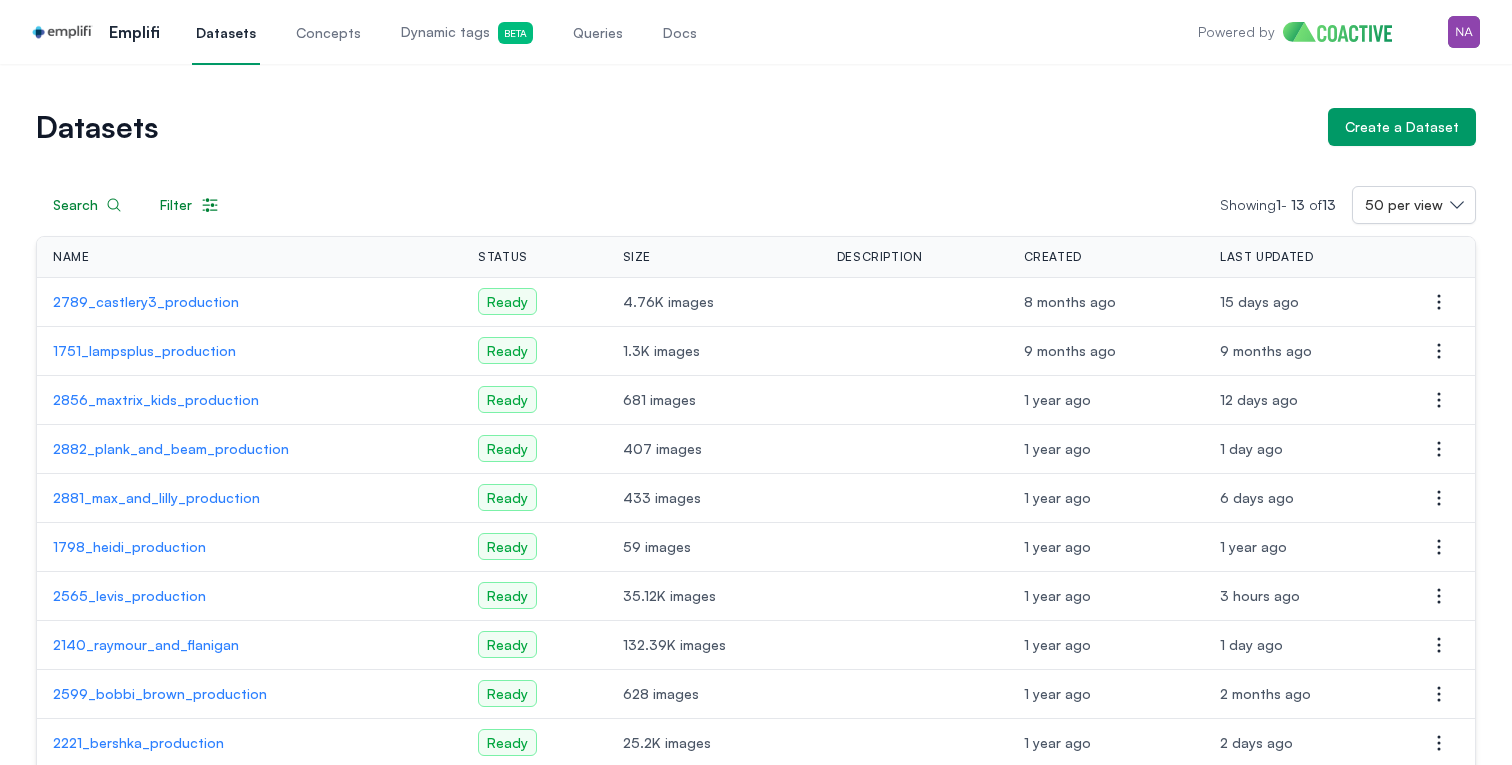 click on "2789_castlery3_production" at bounding box center (249, 302) 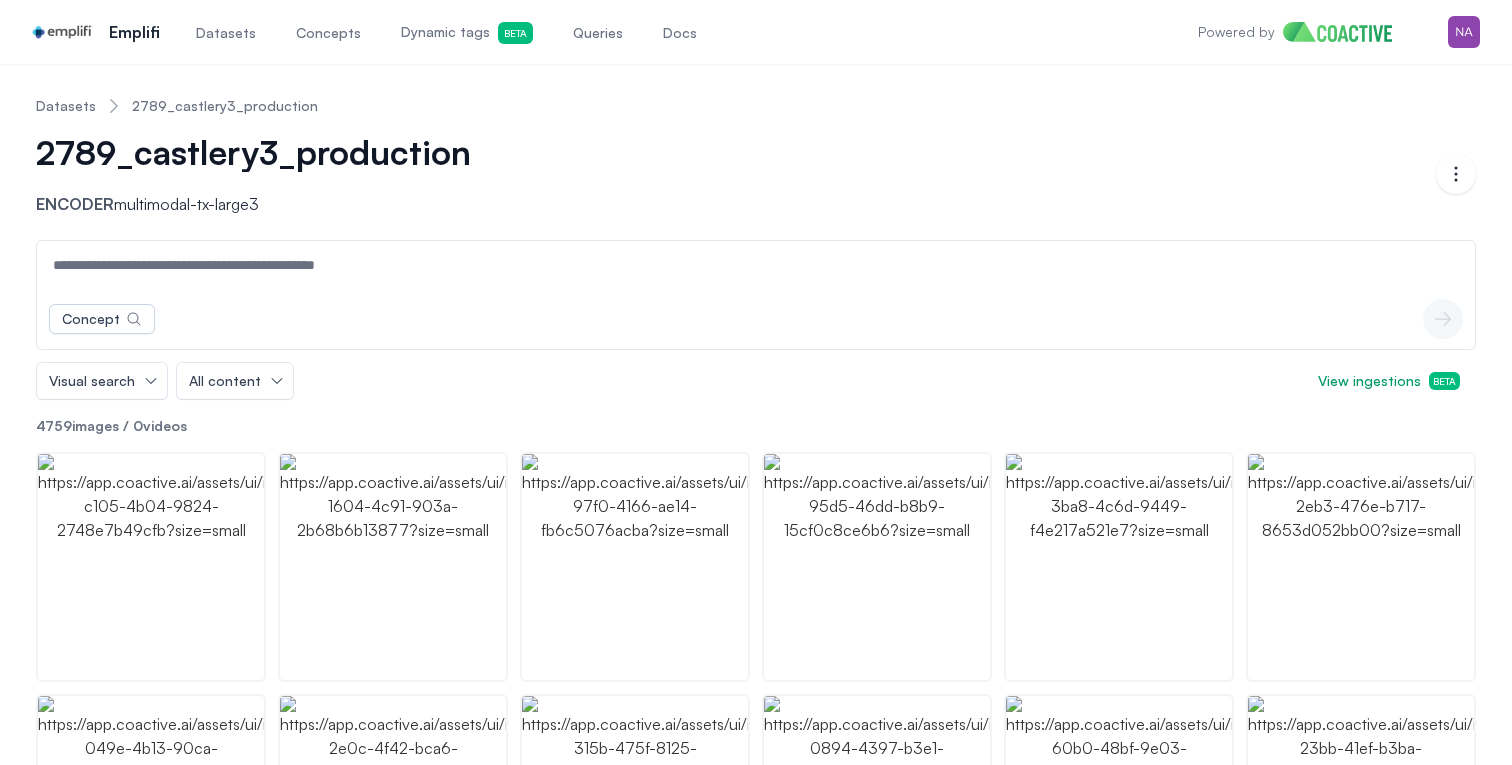 click on "2789_castlery3_production" at bounding box center (253, 152) 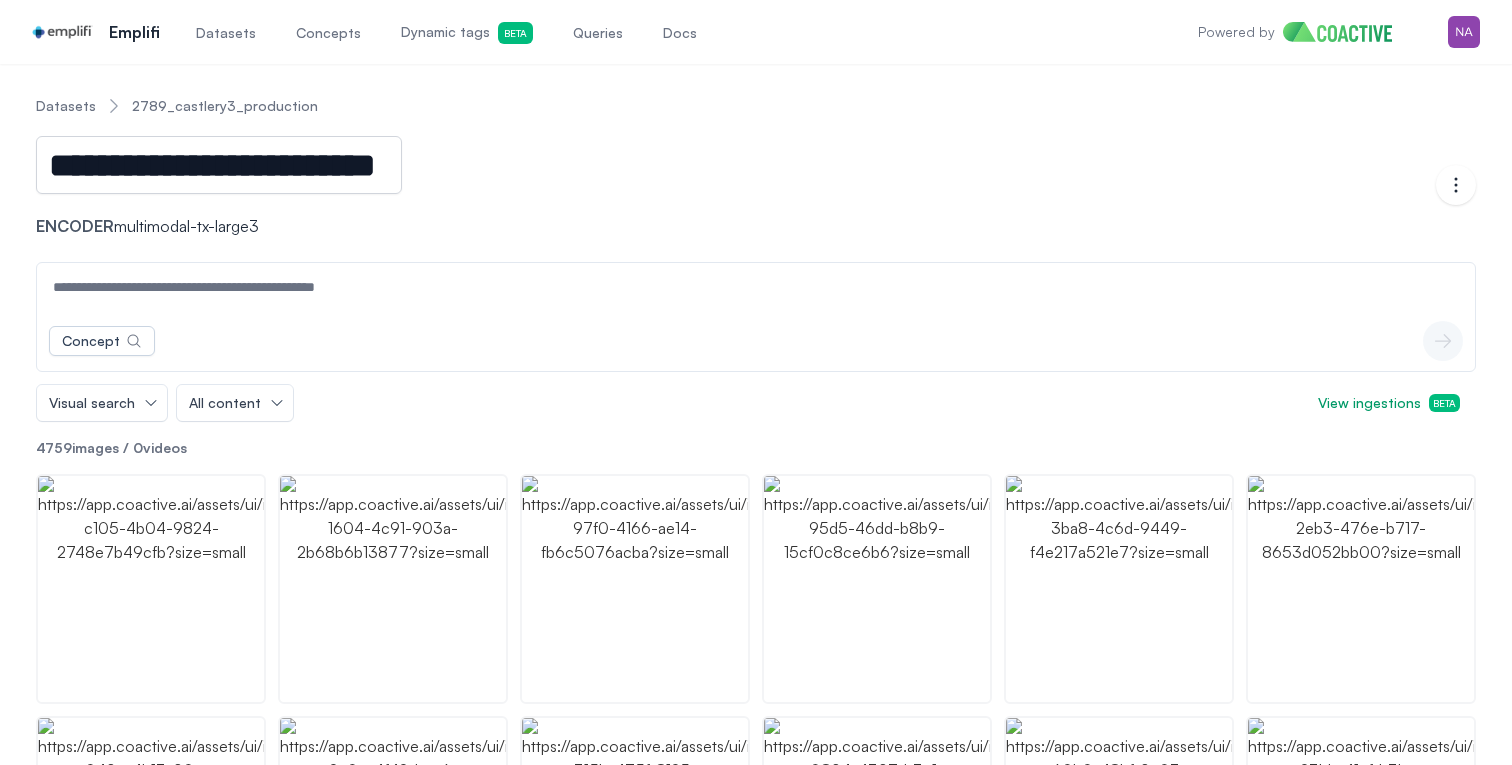 scroll, scrollTop: 0, scrollLeft: 67, axis: horizontal 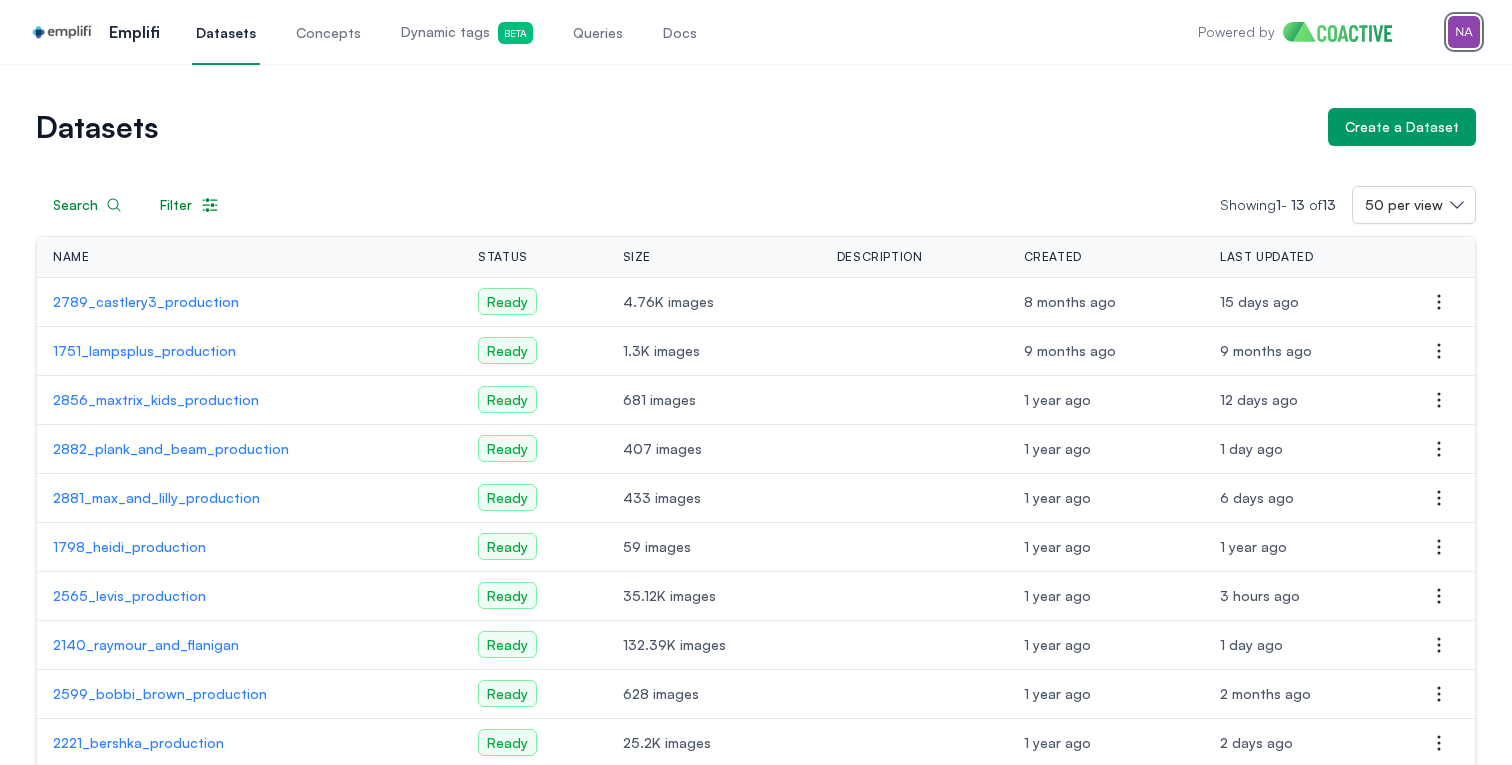 click at bounding box center [1464, 32] 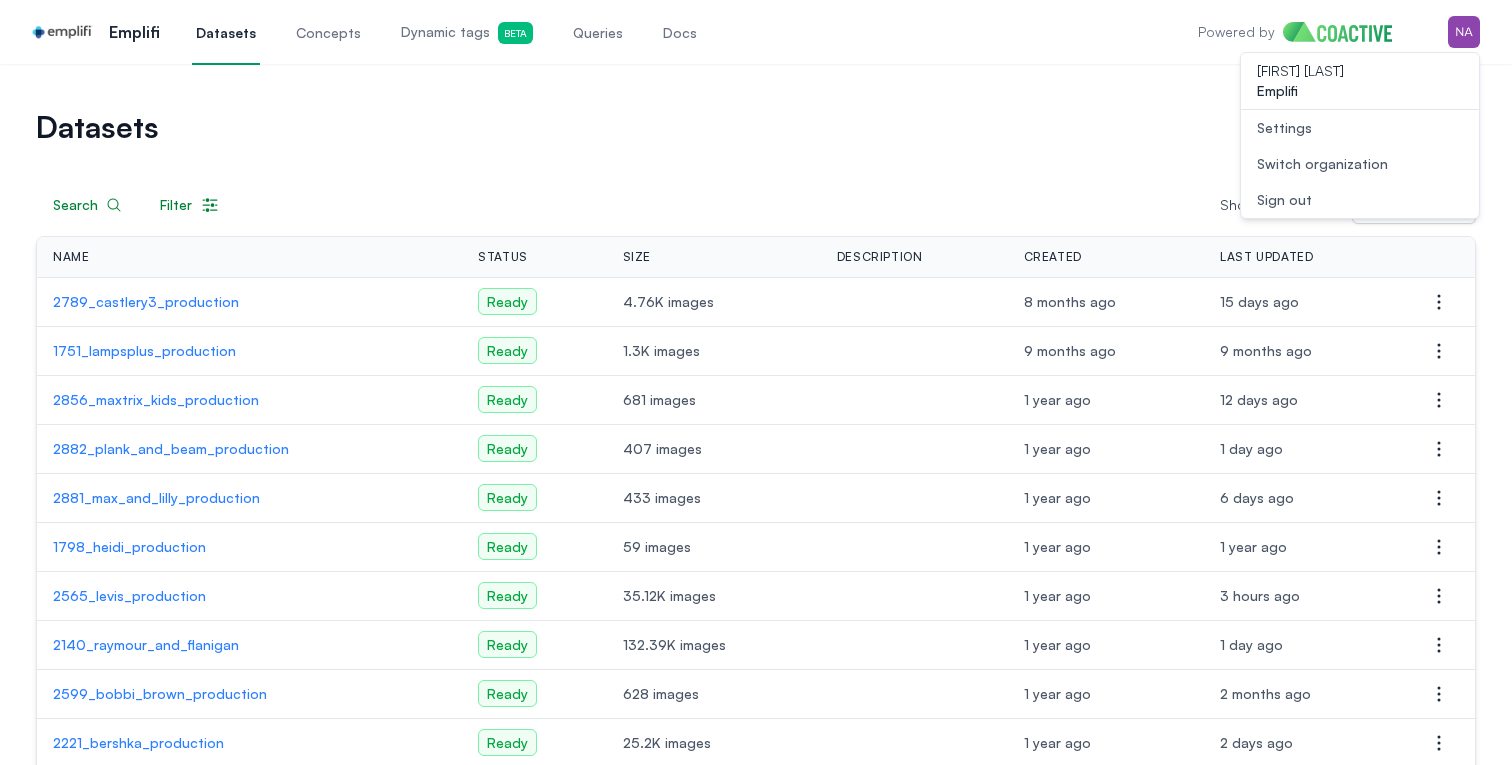 click on "Switch organization" at bounding box center [1322, 164] 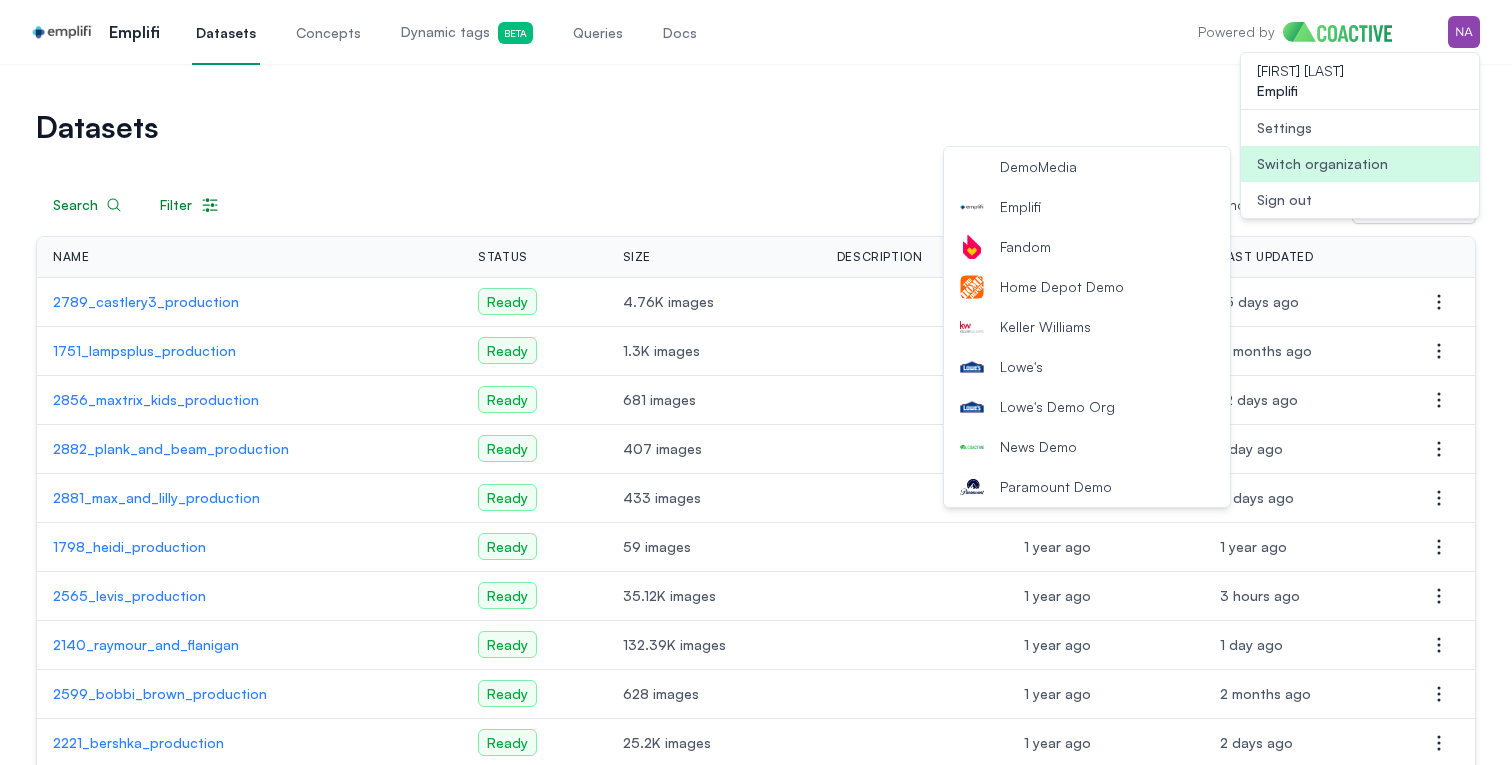 click on "Datasets Create a Dataset Search  Filter  Showing  1  -   13   of  13 50 per view Name Status Size Description Created Last Updated Actions 2789_castlery3_production Ready 4.76K images 8 months ago 15 days ago Open options 1751_lampsplus_production Ready 1.3K images 9 months ago 9 months ago Open options 2856_maxtrix_kids_production Ready 681 images 1 year ago 12 days ago Open options 2882_plank_and_beam_production Ready 407 images 1 year ago 1 day ago Open options 2881_max_and_lilly_production Ready 433 images 1 year ago 6 days ago Open options 1798_heidi_production Ready 59 images 1 year ago 1 year ago Open options 2565_levis_production Ready 35.12K images 1 year ago 3 hours ago Open options 2140_raymour_and_flanigan Ready 132.39K images 1 year ago 1 day ago Open options 2599_bobbi_brown_production Ready 628 images 1 year ago 2 months ago Open options 2221_bershka_production Ready 25.2K images 1 year ago 2 days ago Open options 1937_nike_production Ready 177.25K images 1 year ago 8 hours ago Open options 1" at bounding box center [756, 529] 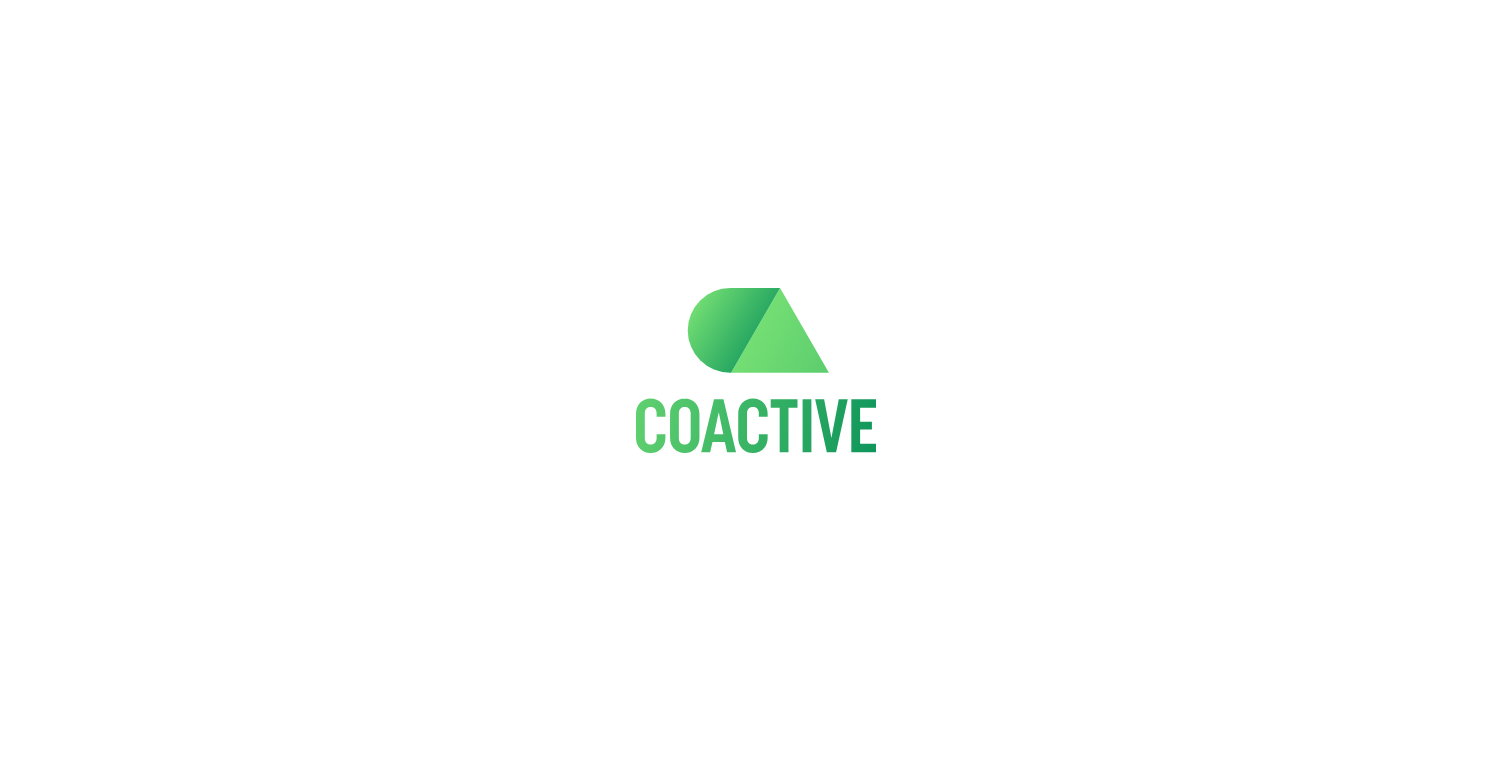 scroll, scrollTop: 0, scrollLeft: 0, axis: both 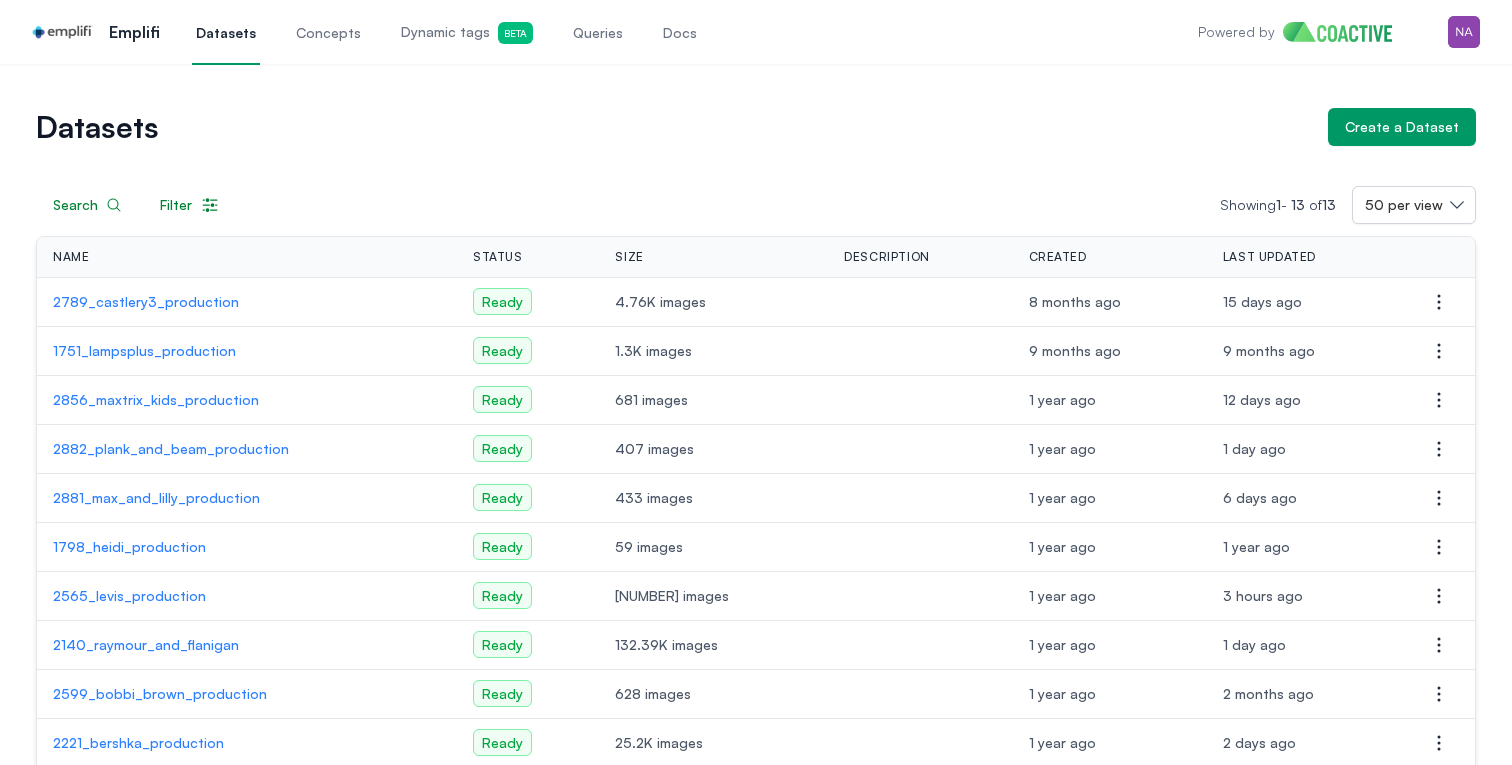 click on "Queries" at bounding box center [598, 33] 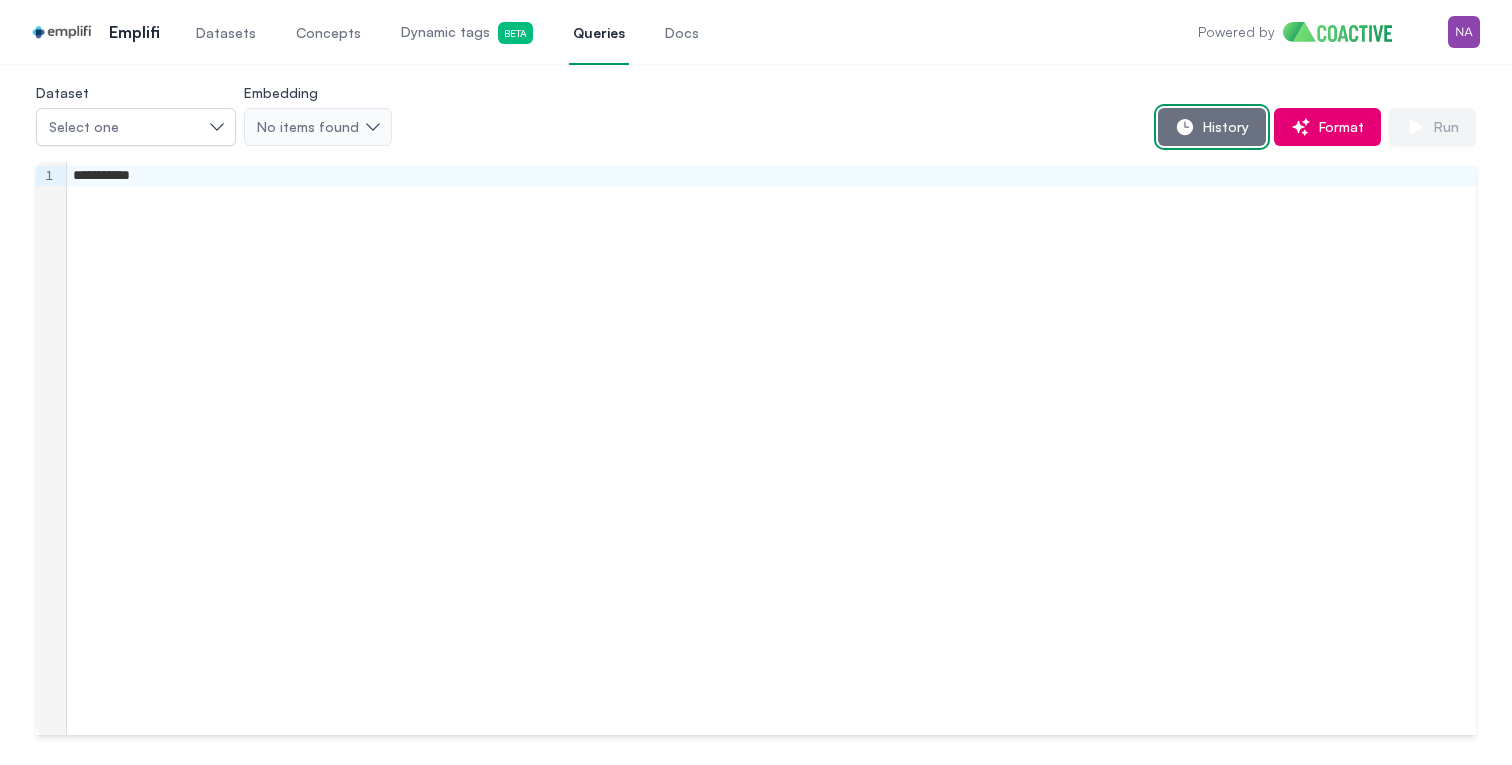 click on "History" at bounding box center [1212, 127] 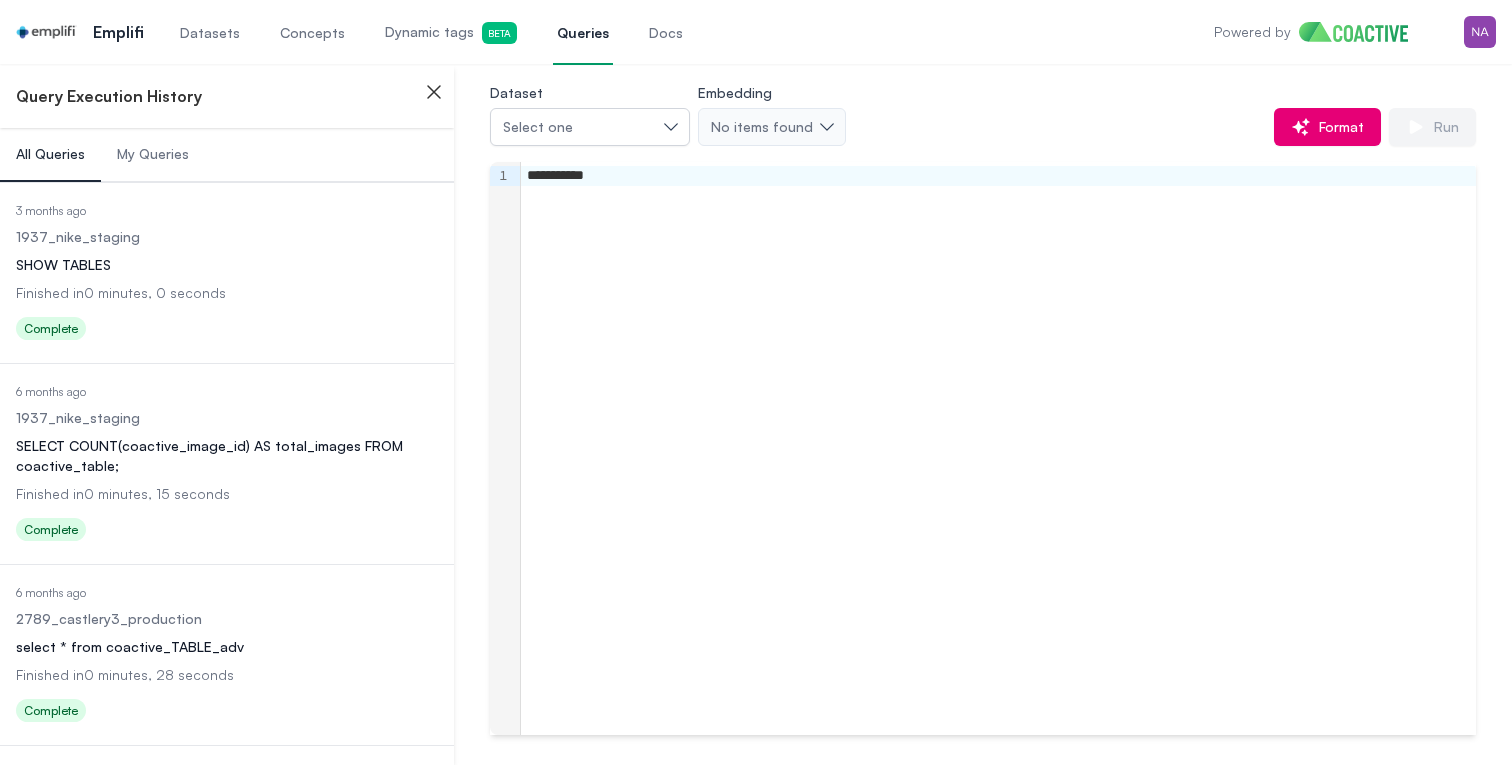click on "SHOW TABLES" at bounding box center [227, 265] 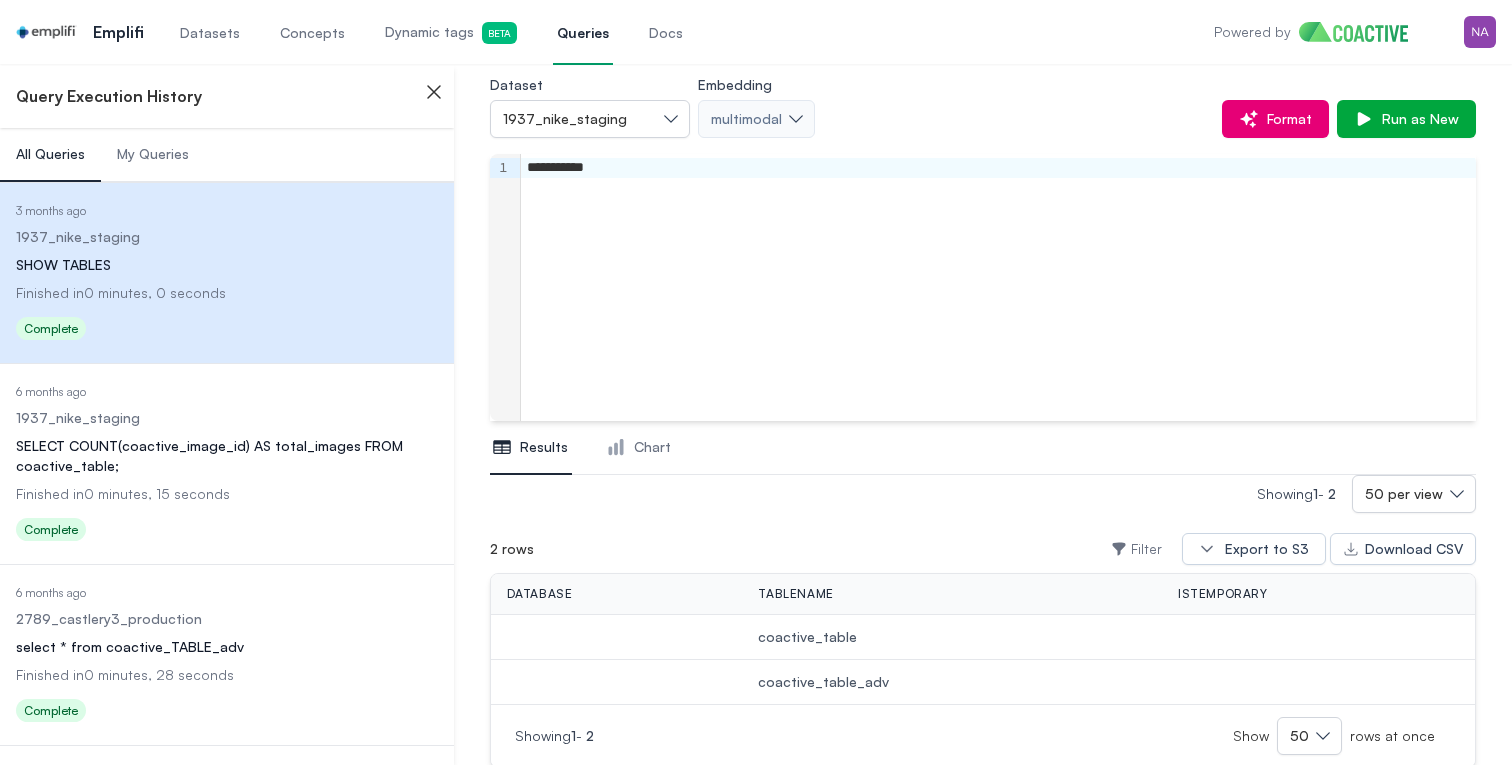 scroll, scrollTop: 111, scrollLeft: 0, axis: vertical 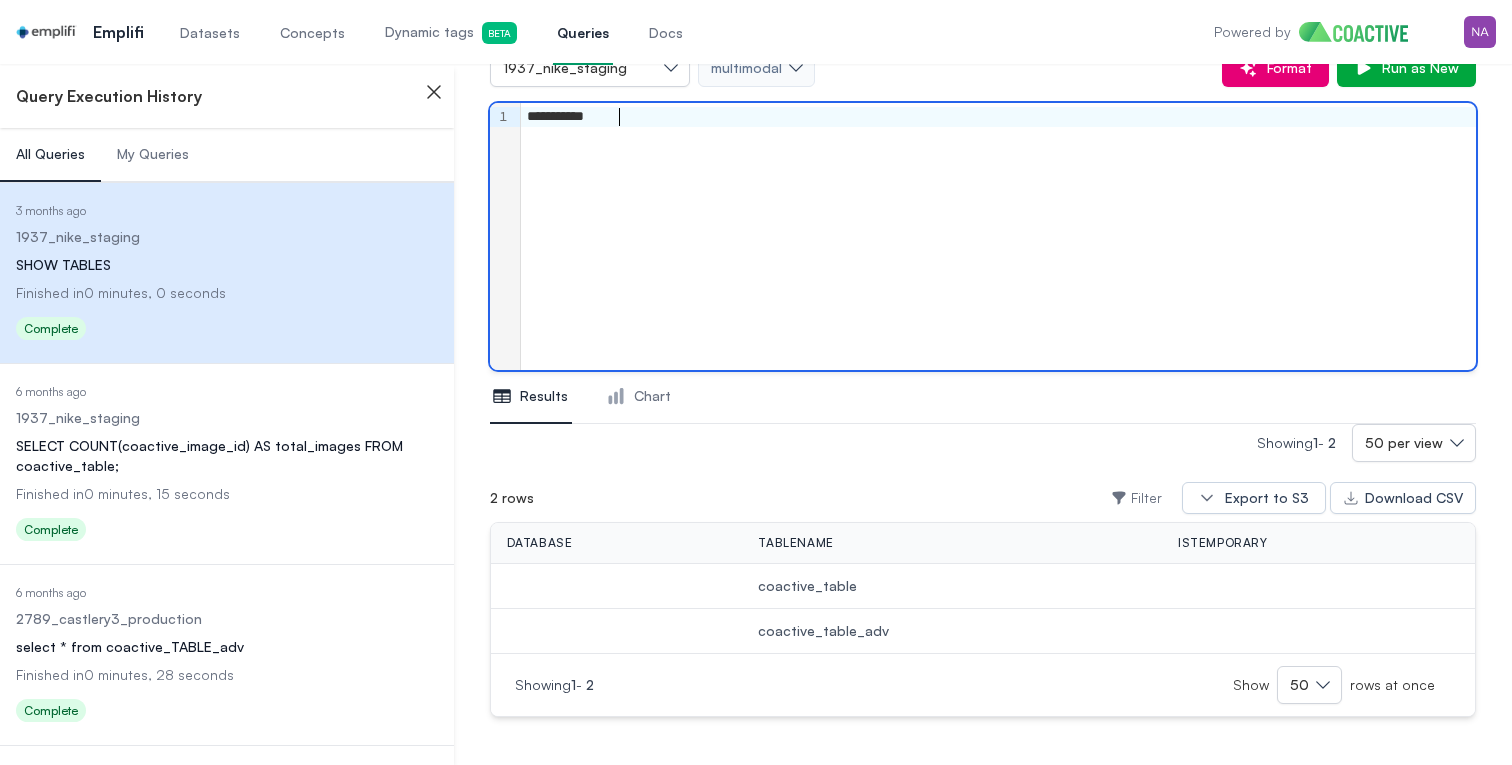 click on "**********" at bounding box center [998, 236] 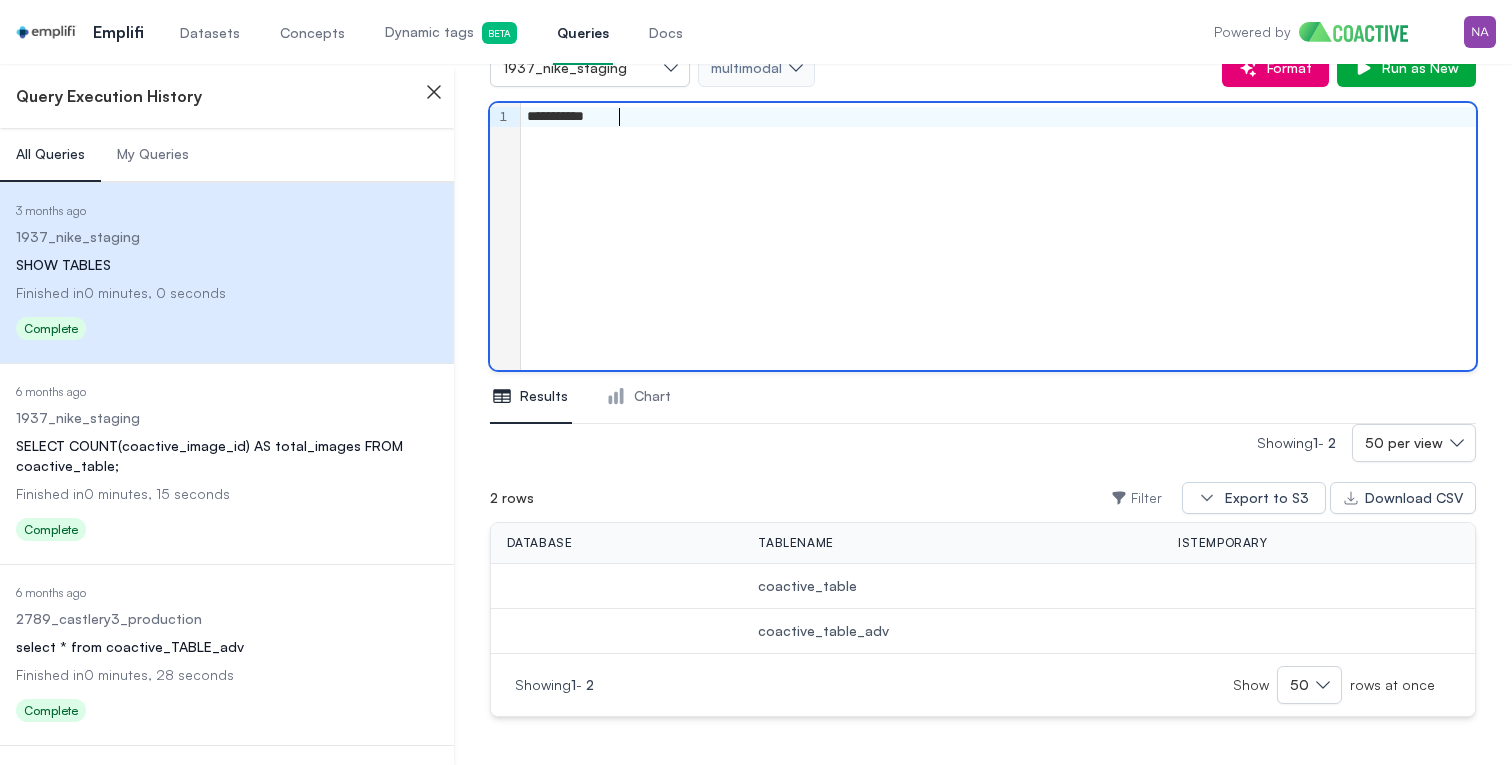 click on "coactive_table" at bounding box center [952, 586] 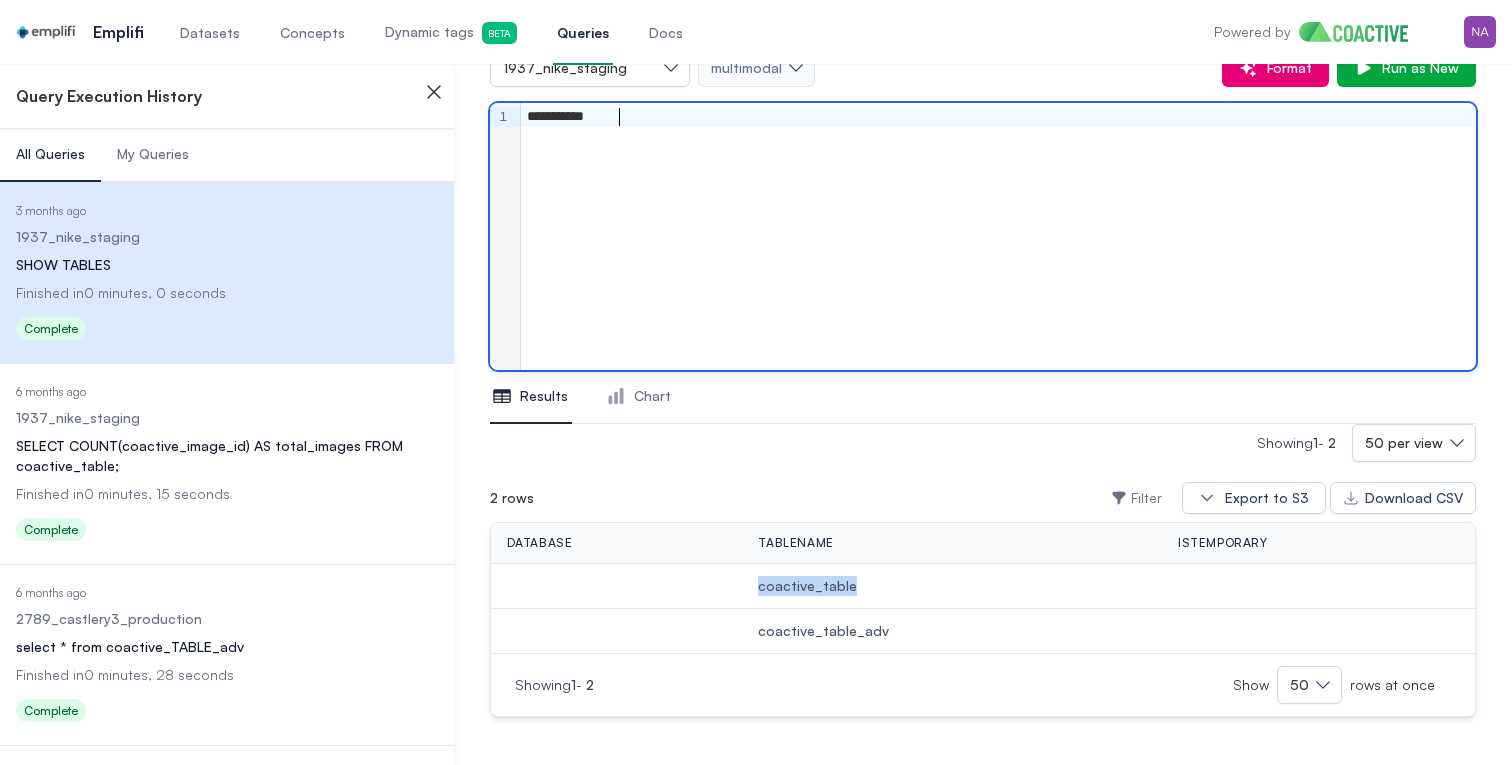 click on "coactive_table" at bounding box center [952, 586] 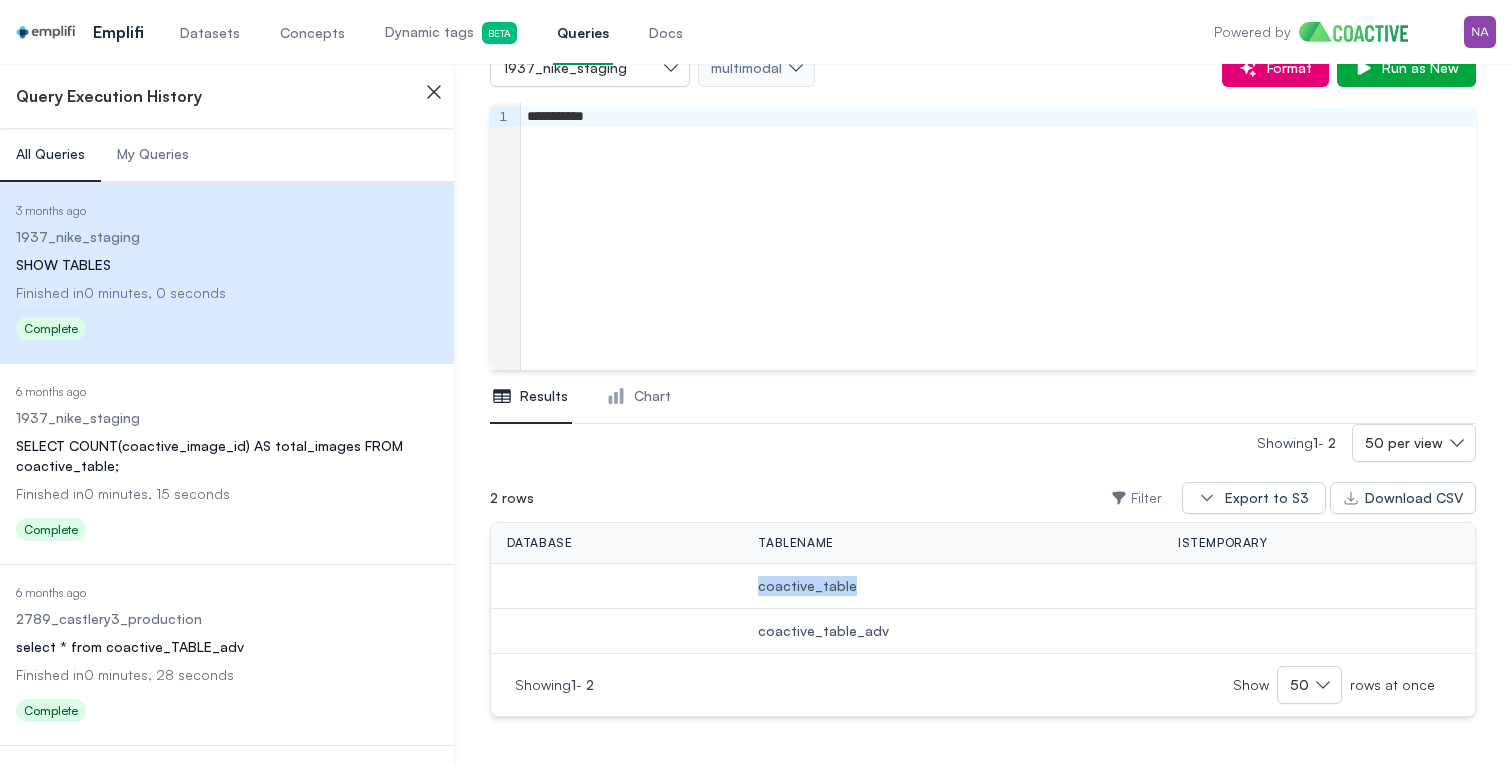 click on "coactive_table" at bounding box center [952, 586] 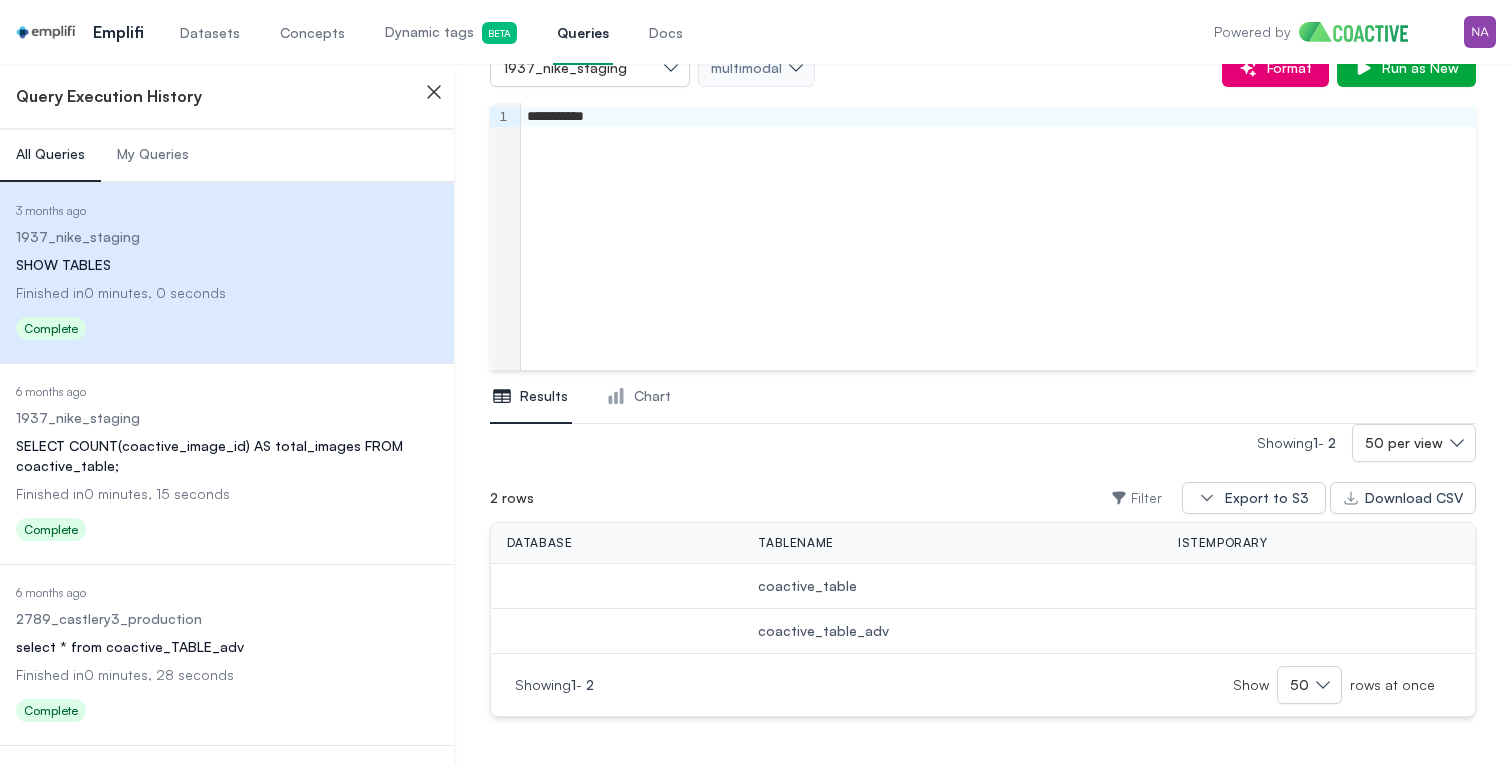 click on "**********" at bounding box center (998, 117) 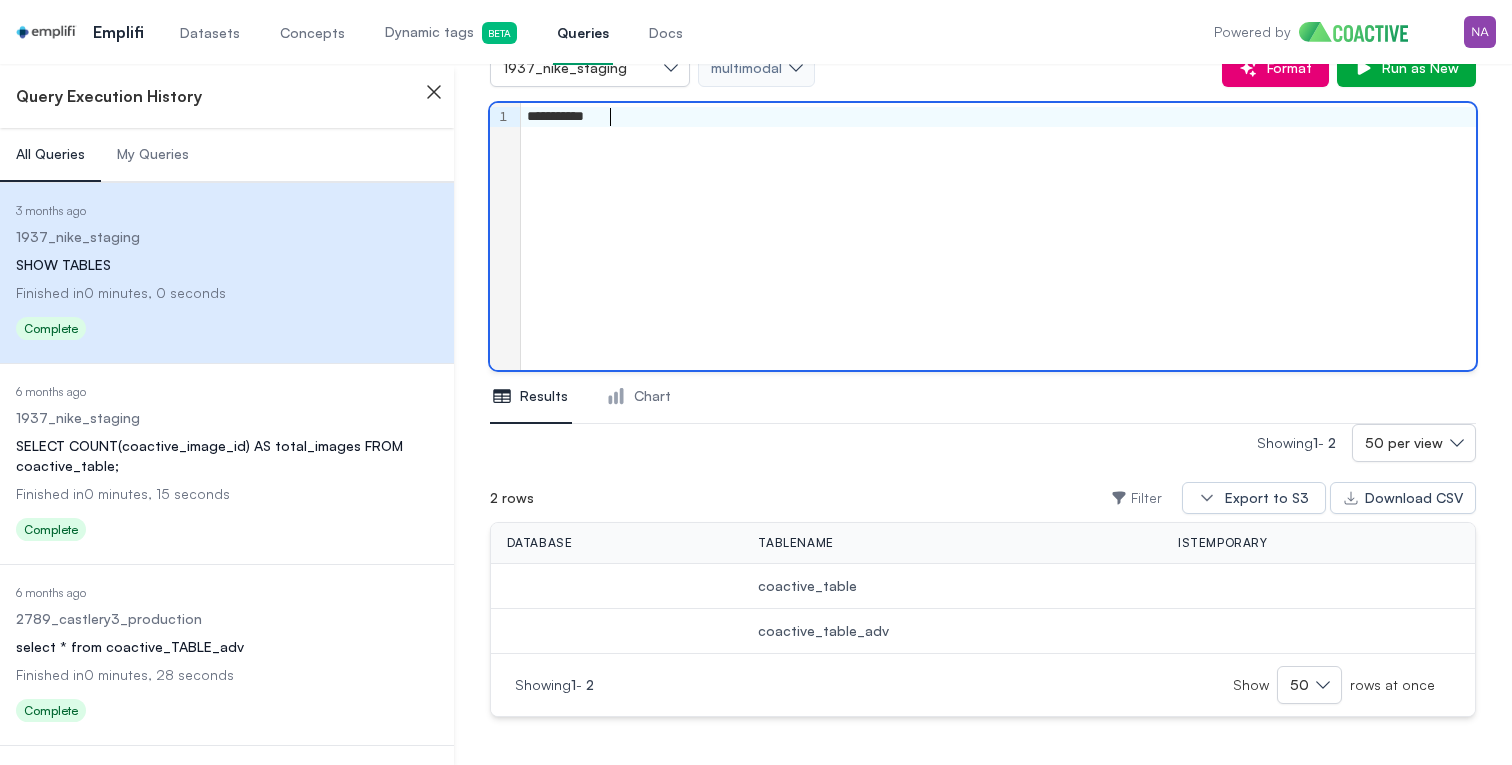 click on "**********" at bounding box center [998, 117] 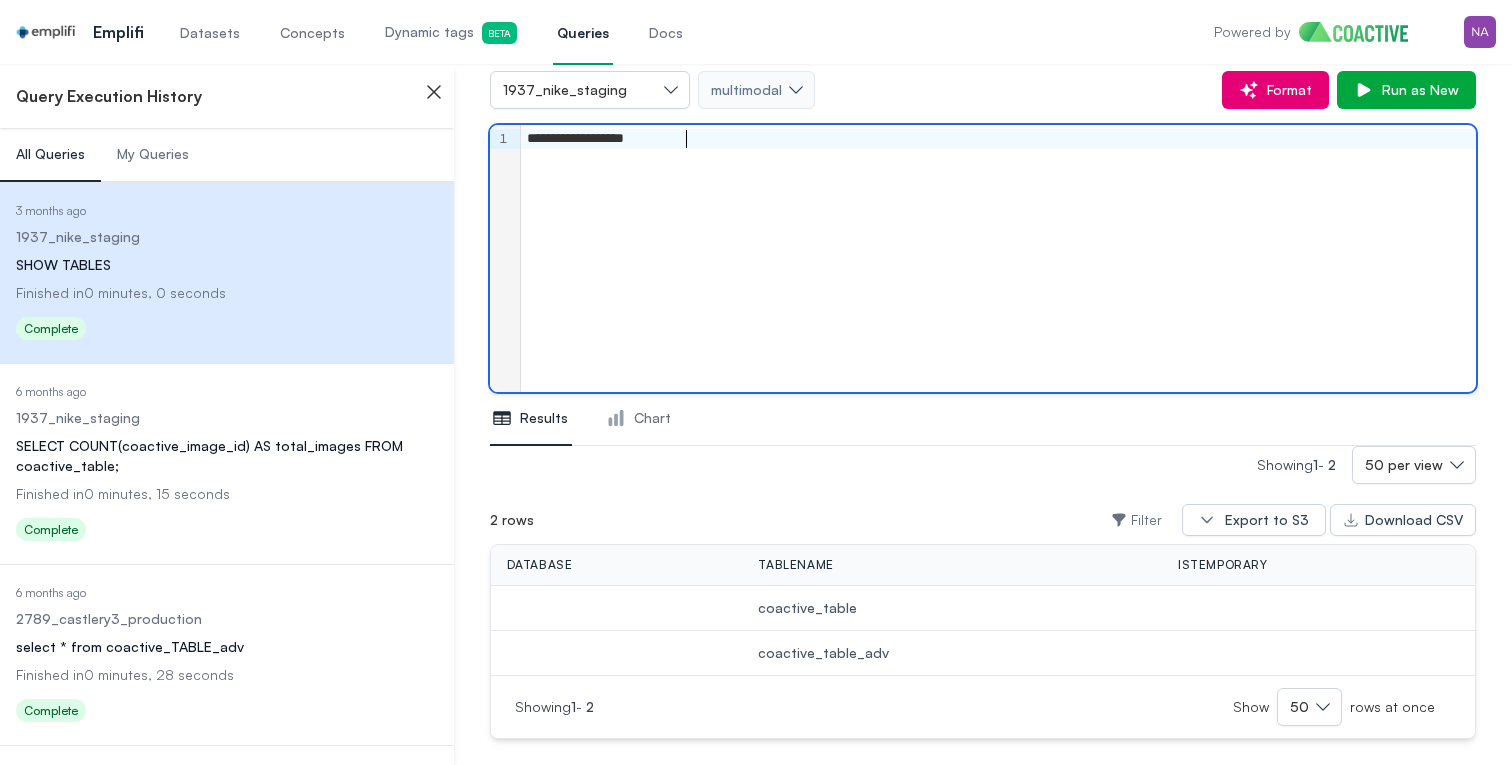 scroll, scrollTop: 90, scrollLeft: 0, axis: vertical 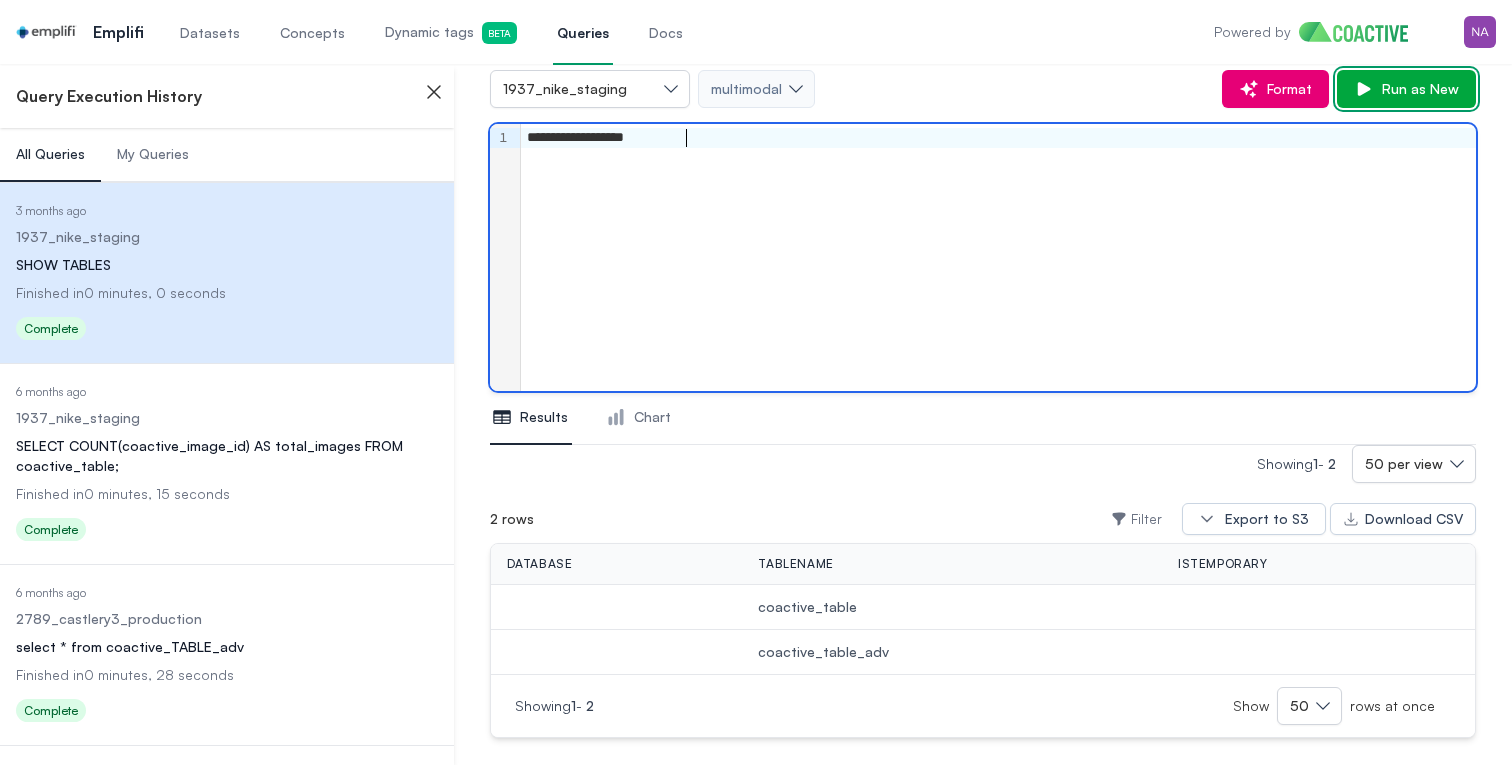 click on "Run as New" at bounding box center [1416, 89] 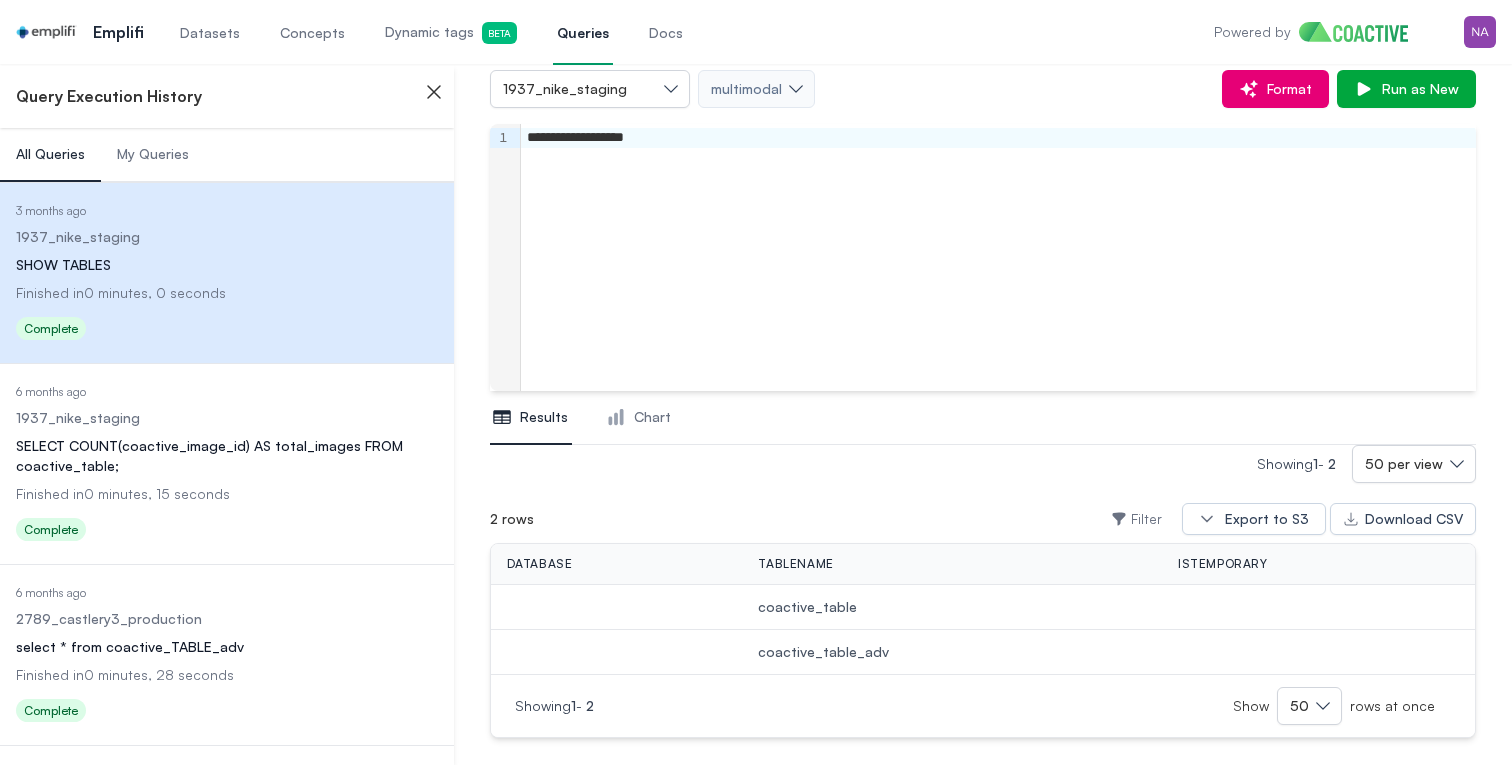 scroll, scrollTop: 0, scrollLeft: 0, axis: both 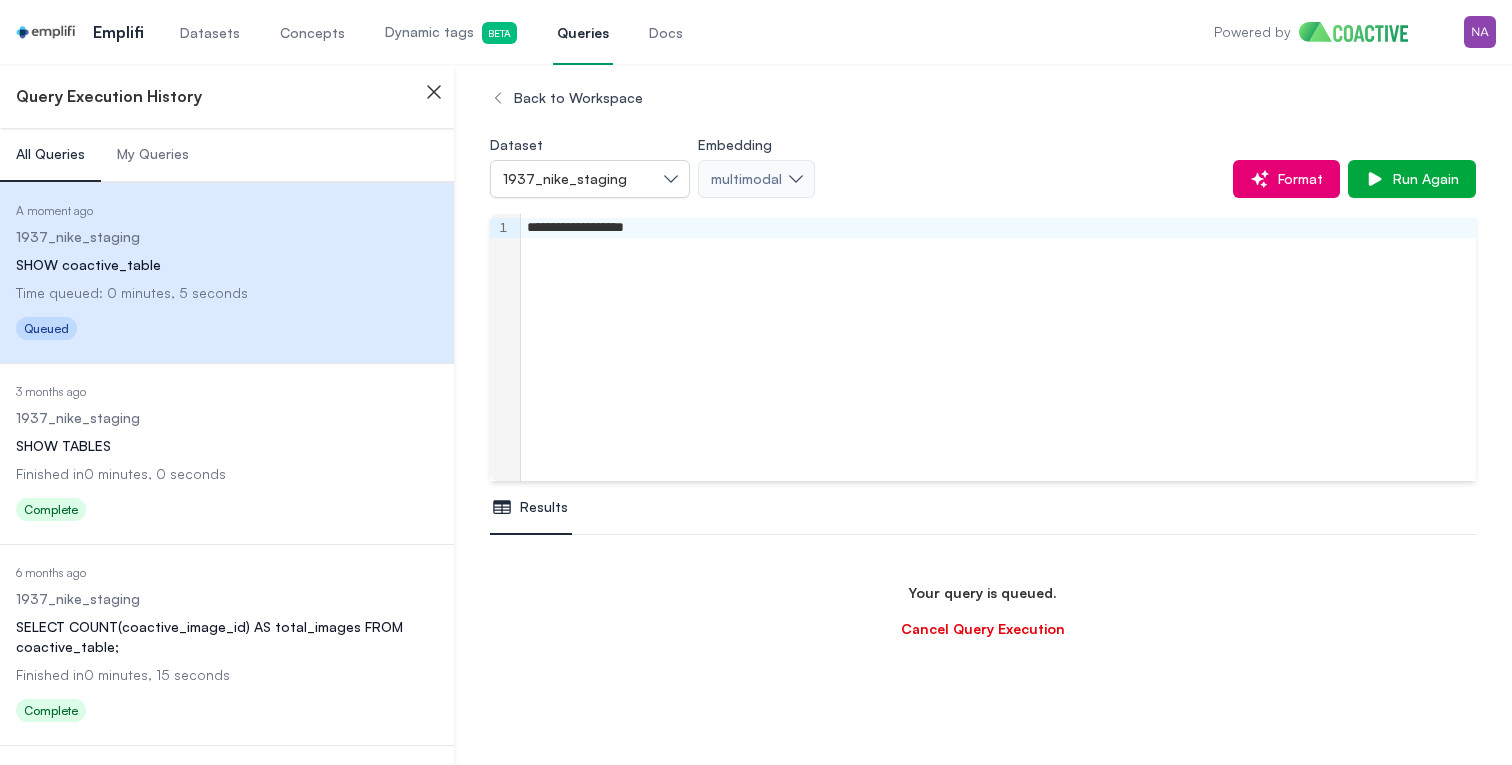 click on "Date Executed [DATE] Dataset 1937_nike_staging Query SHOW TABLES Finished in  0 minutes, 0 seconds Status Complete" at bounding box center (227, 456) 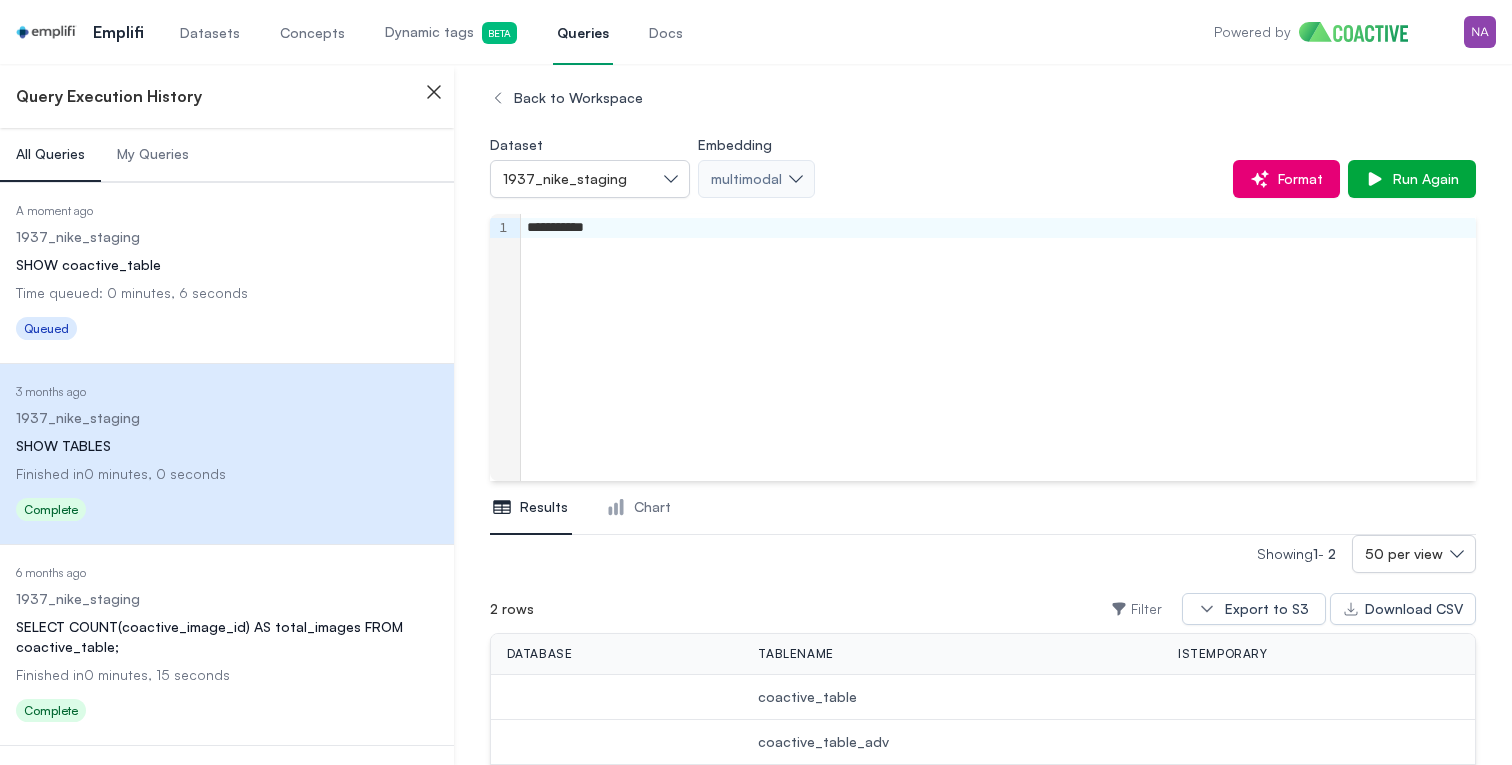 click on "1937_nike_staging" at bounding box center (227, 599) 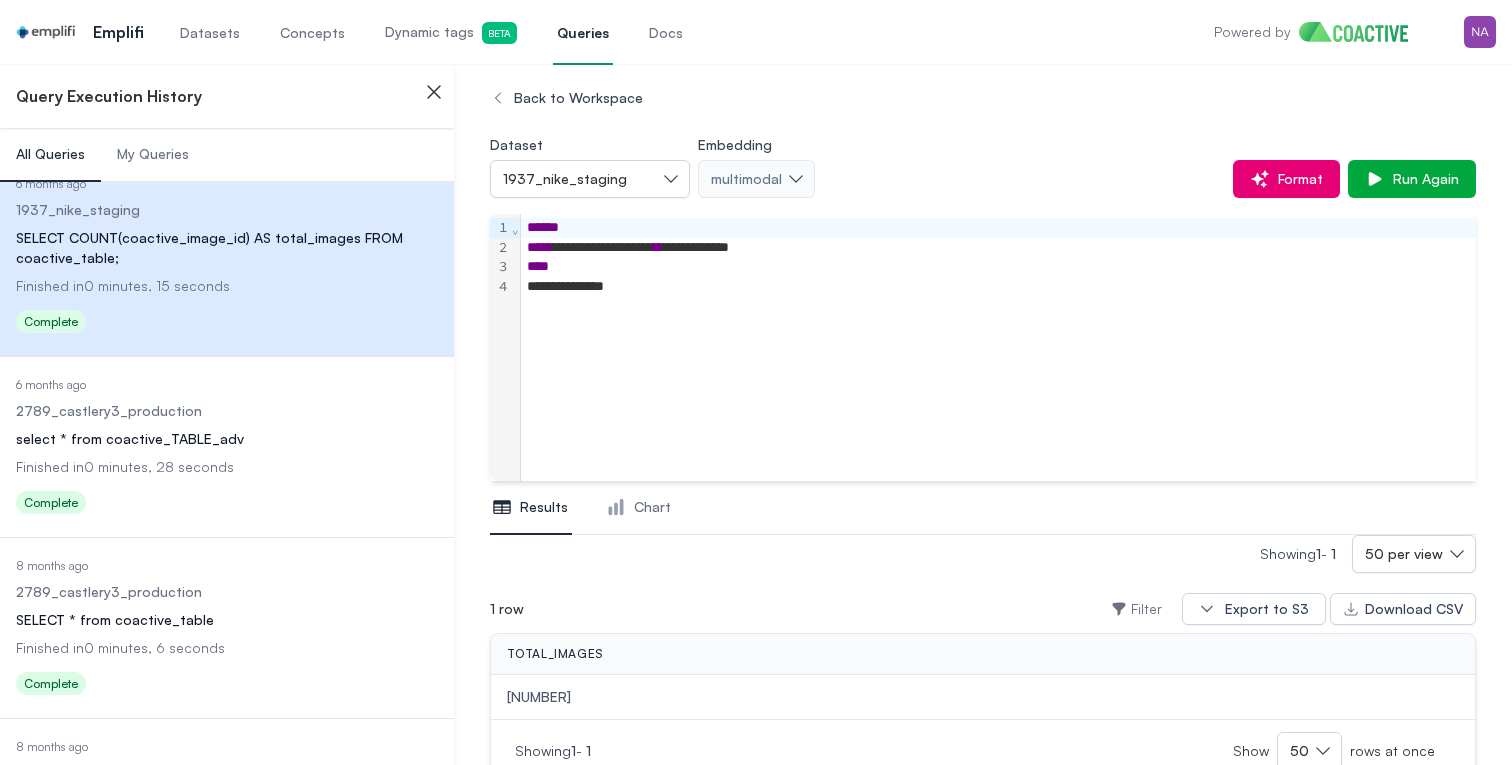 scroll, scrollTop: 0, scrollLeft: 0, axis: both 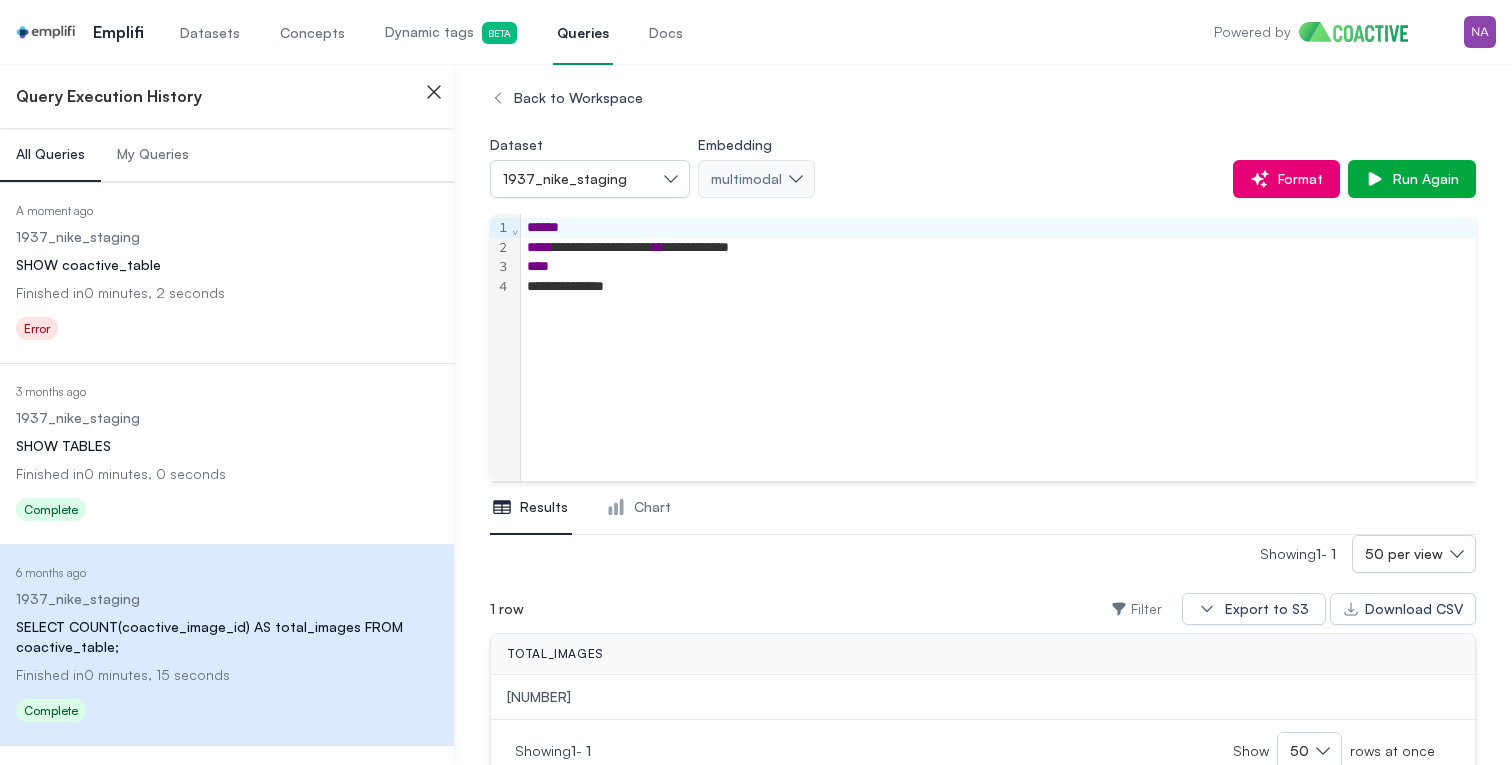 click on "Date Executed [DATE] Dataset 1937_nike_staging Query SHOW coactive_table Finished in  0 minutes, 2 seconds Status Error" at bounding box center [227, 275] 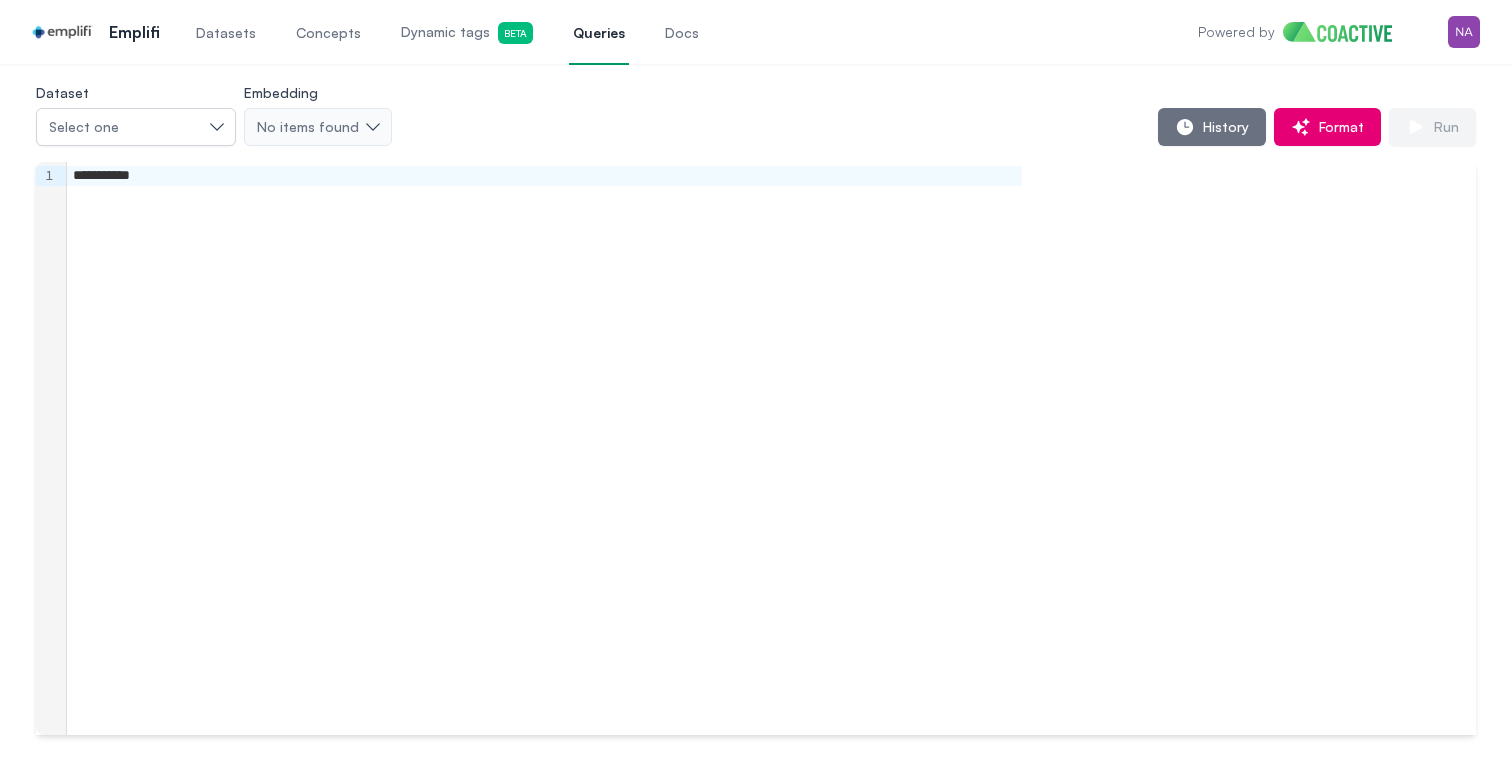 scroll, scrollTop: 0, scrollLeft: 0, axis: both 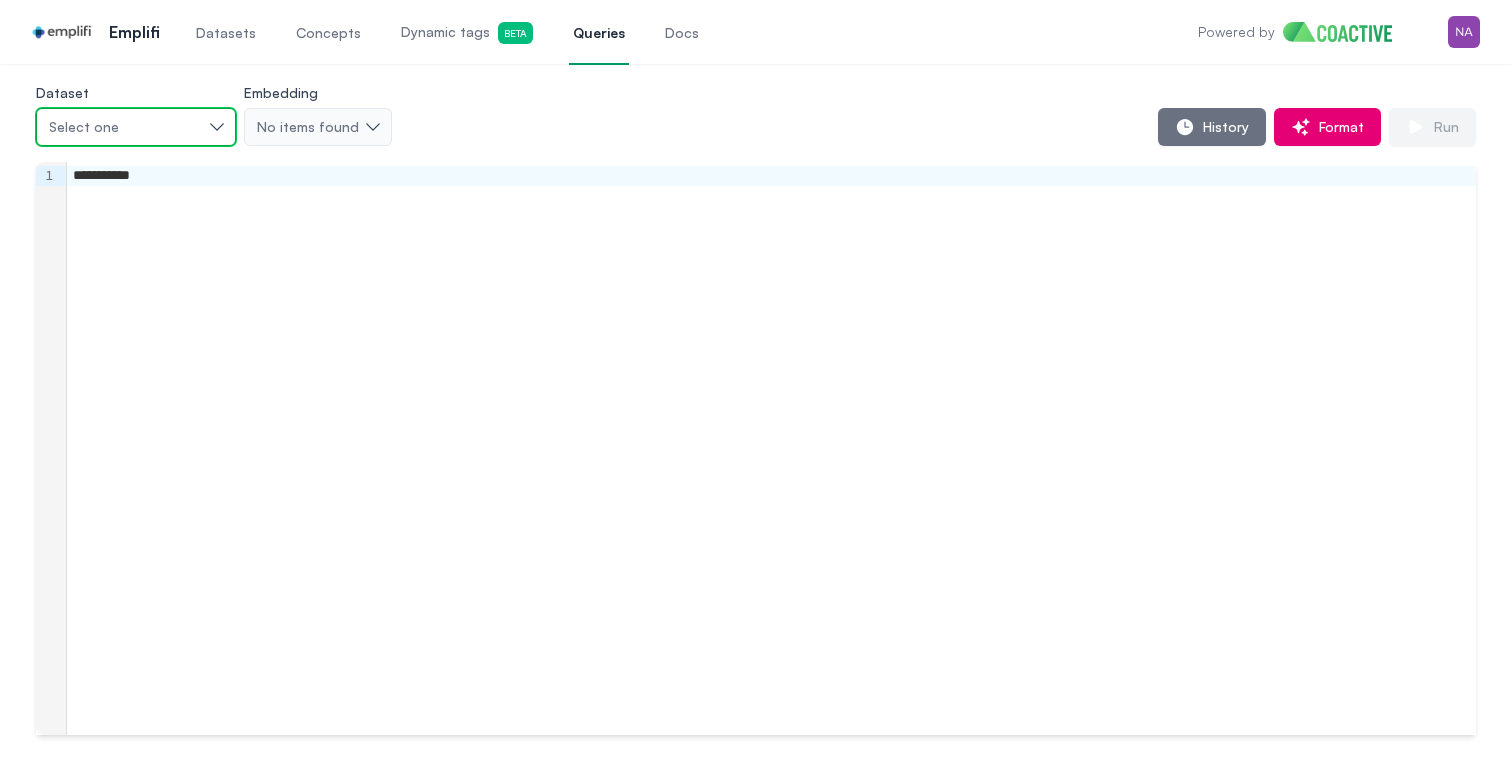 click on "Select one" at bounding box center (84, 127) 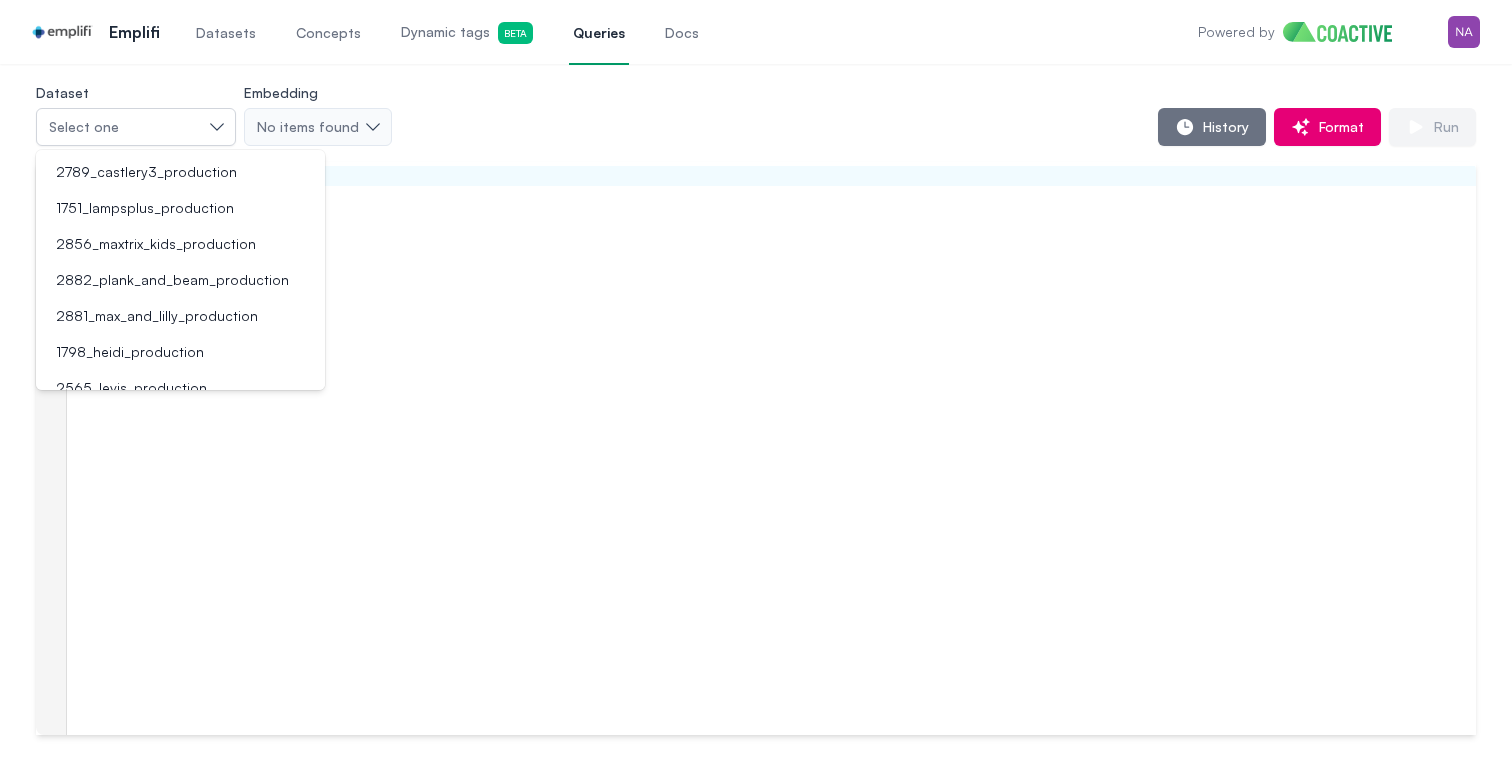 click on "**********" at bounding box center (771, 176) 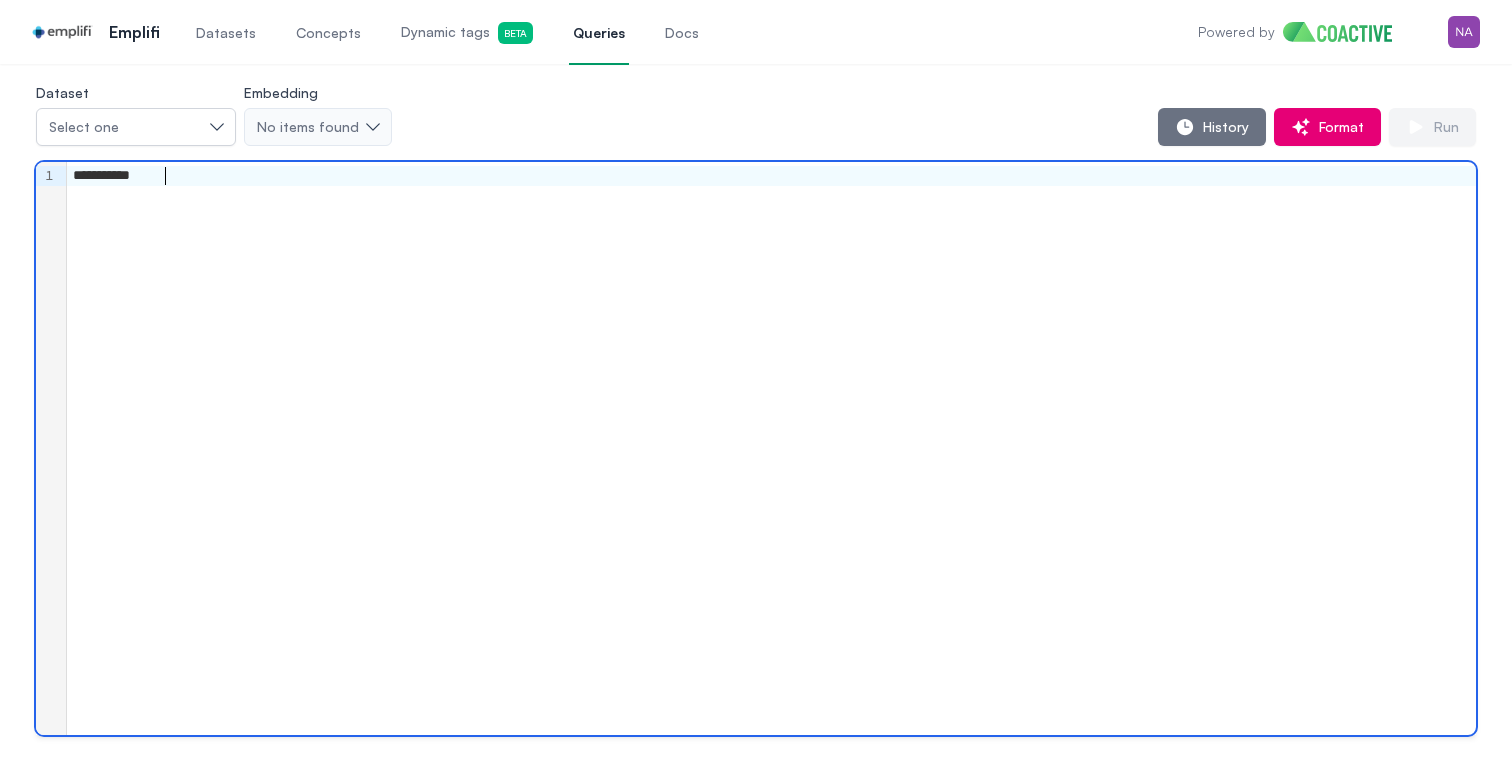 click on "Queries" at bounding box center (599, 33) 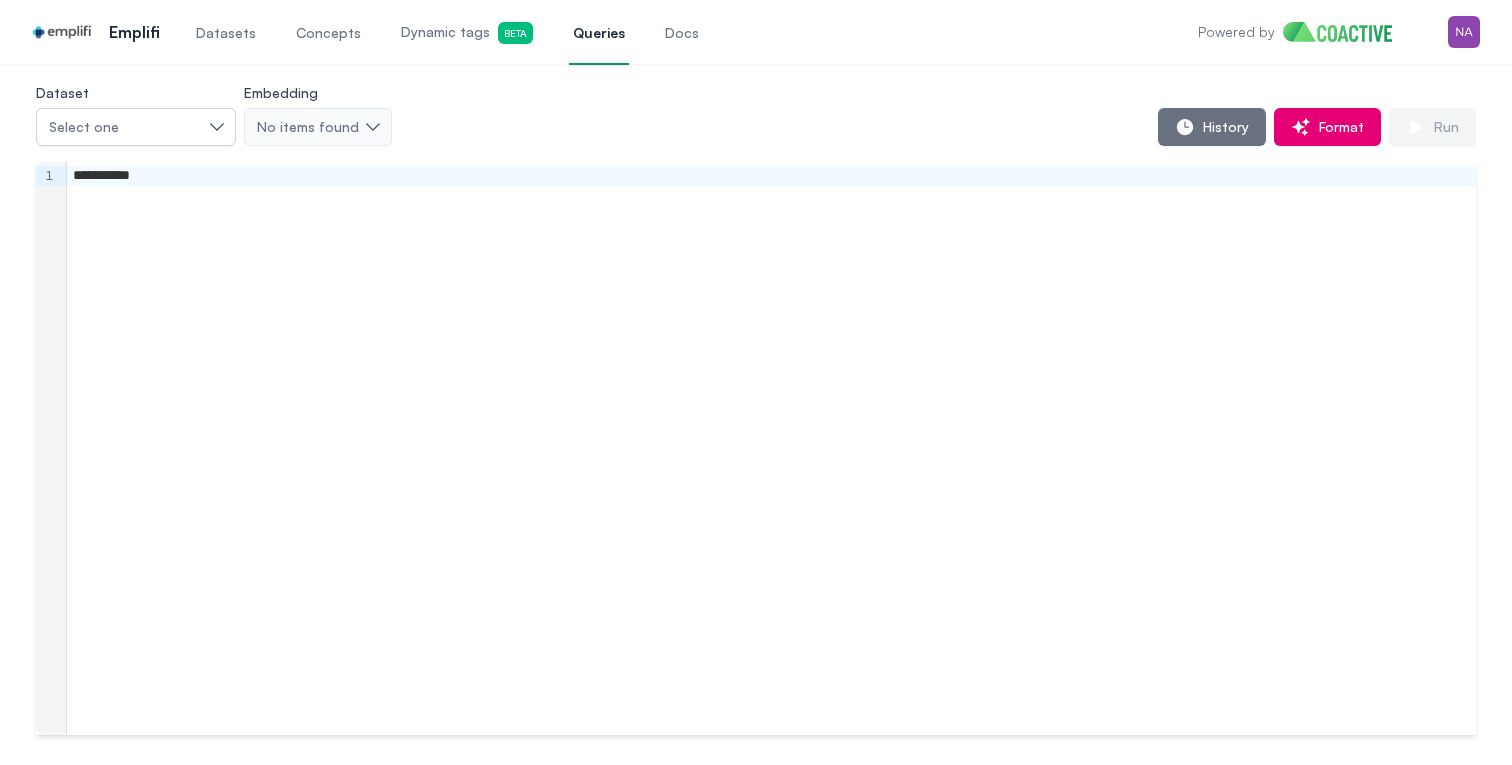 click on "Dynamic tags Beta" at bounding box center [467, 33] 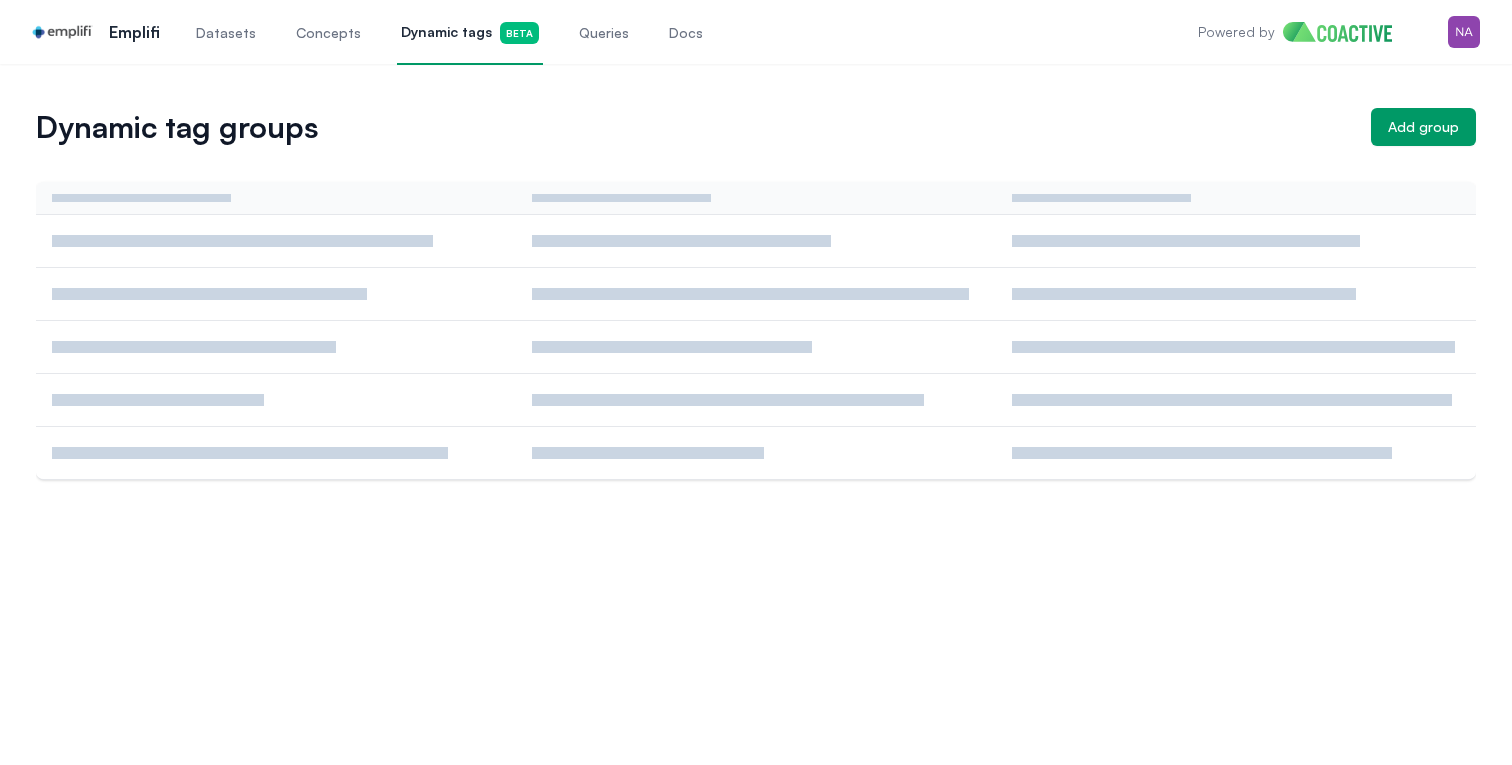 click on "Queries" at bounding box center (604, 33) 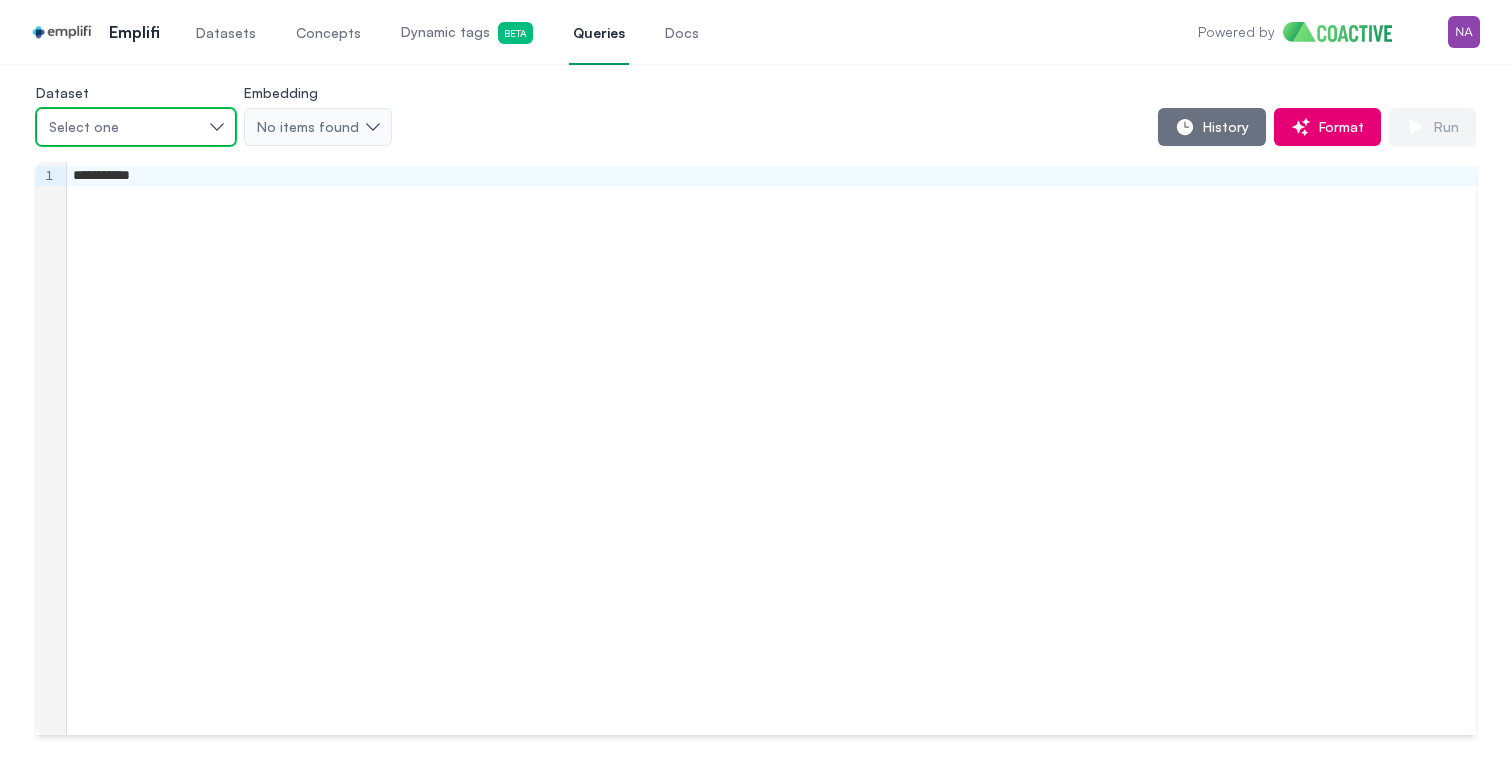 click on "Select one" at bounding box center [136, 127] 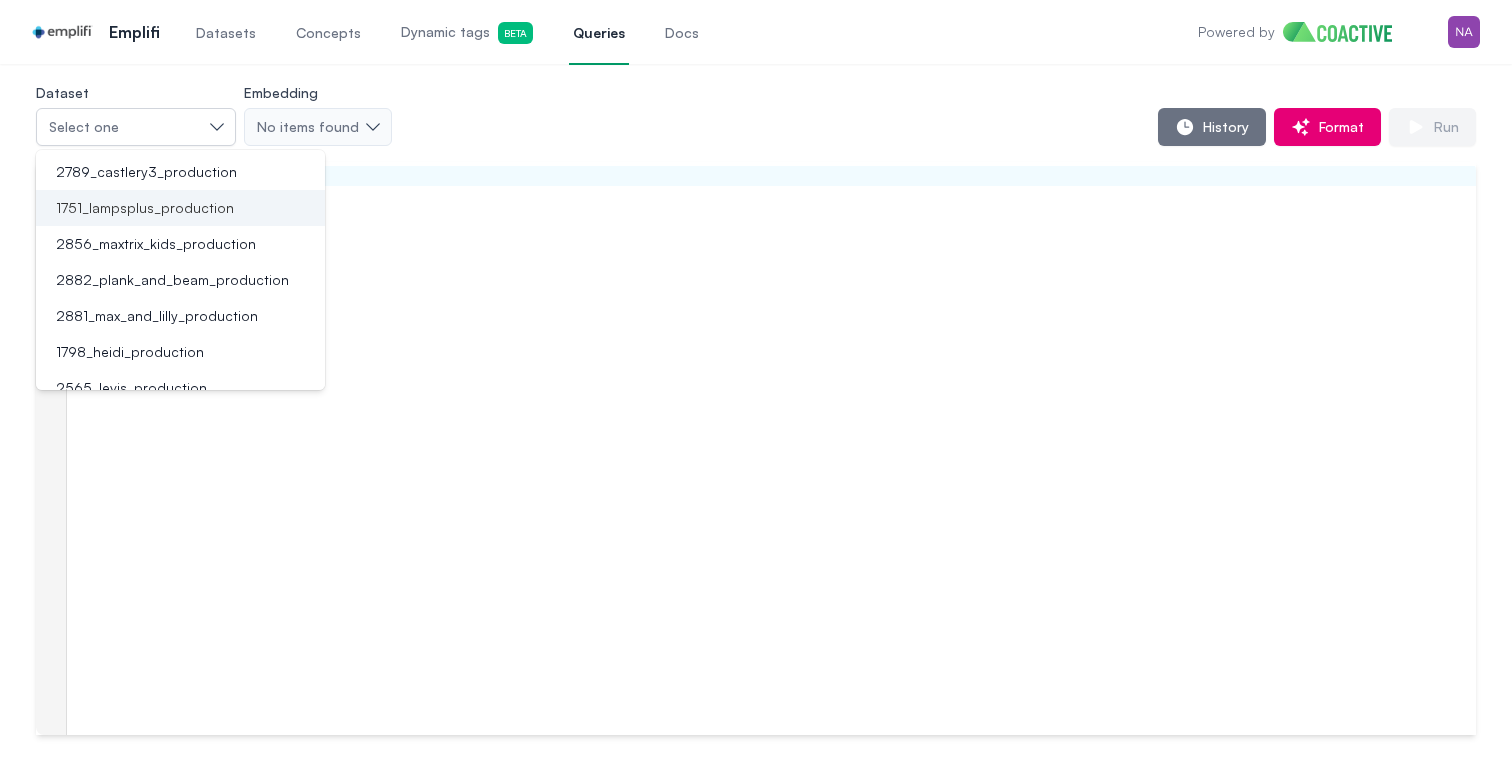 click on "1751_lampsplus_production" at bounding box center [180, 208] 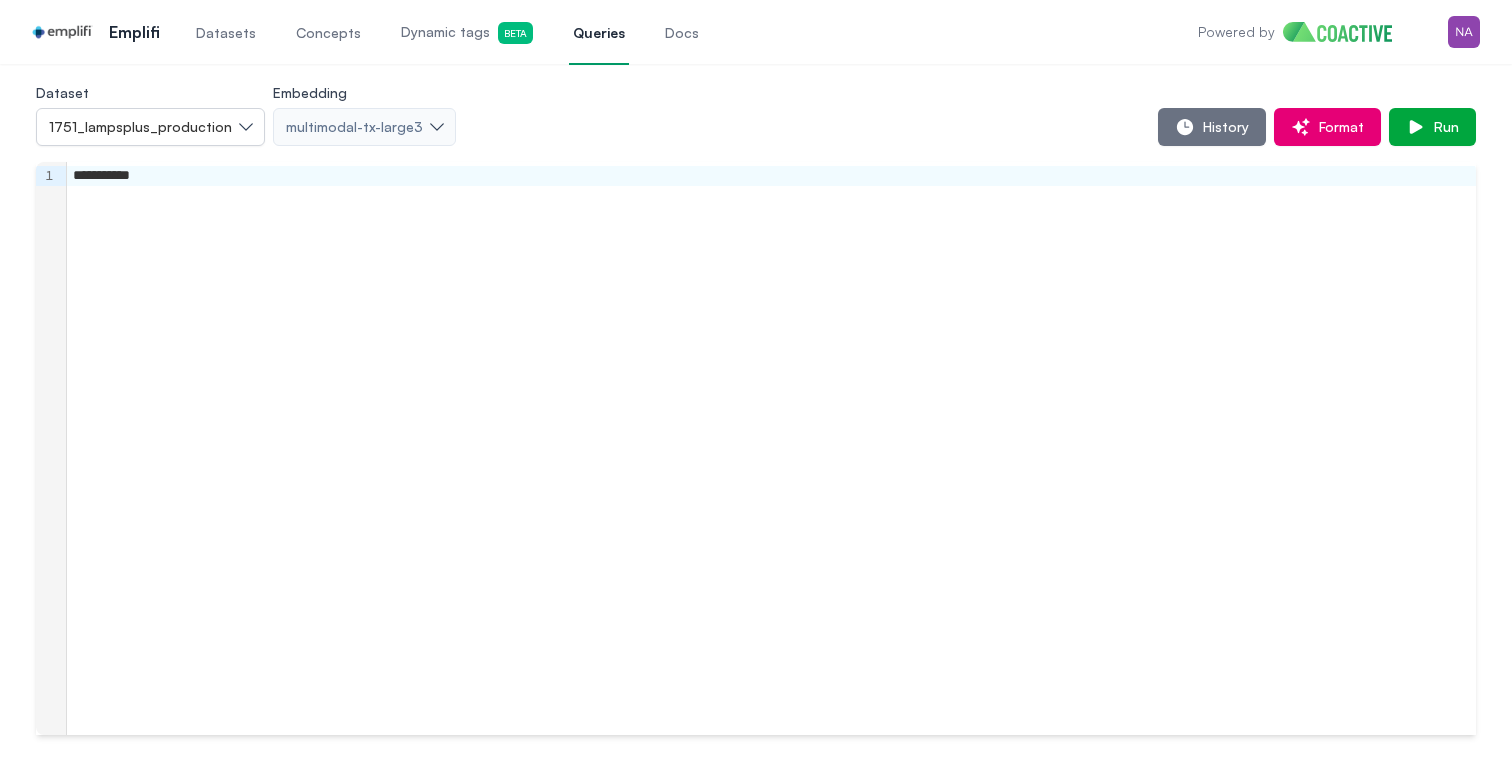 click on "**********" at bounding box center (771, 448) 